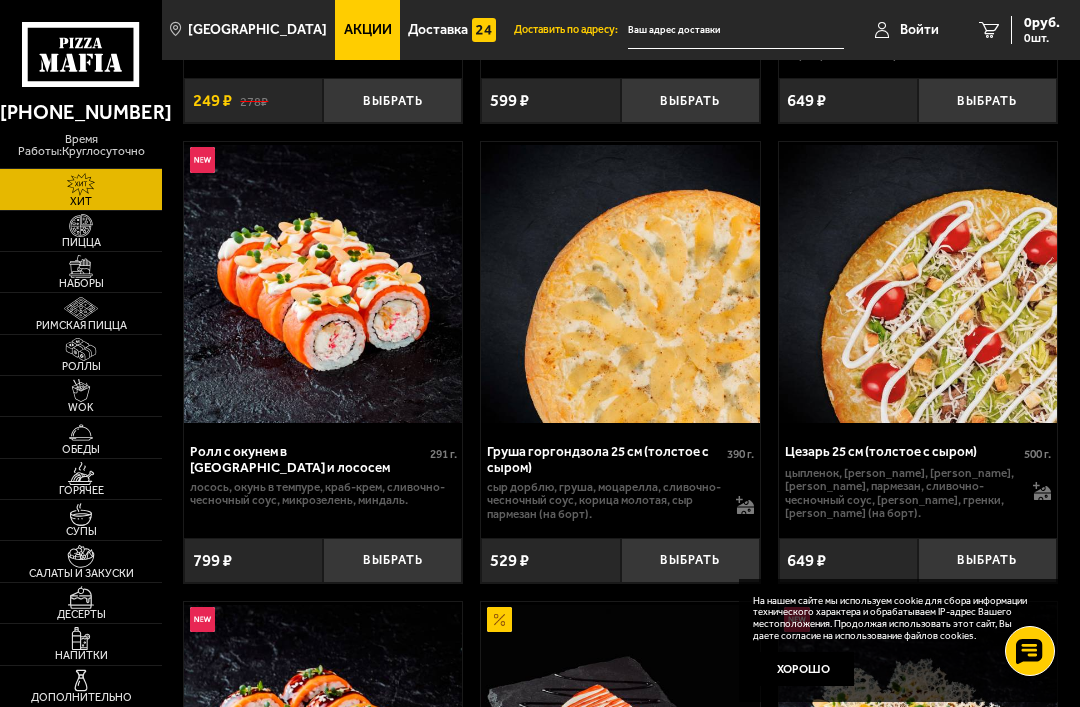 scroll, scrollTop: 952, scrollLeft: 0, axis: vertical 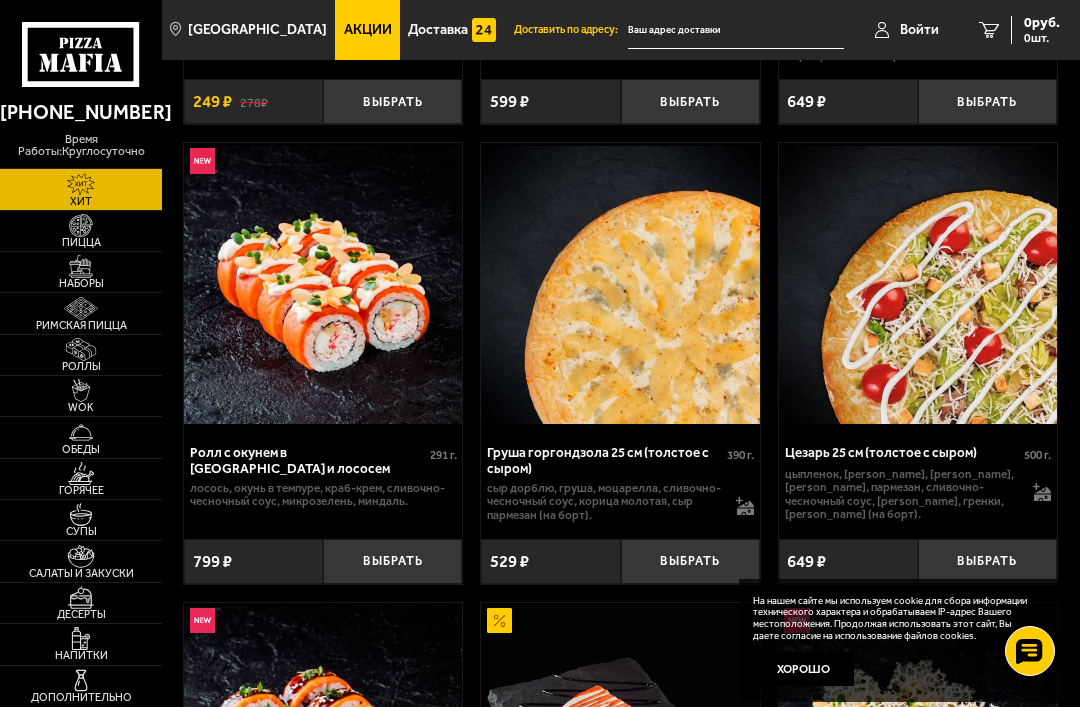 click at bounding box center (80, 225) 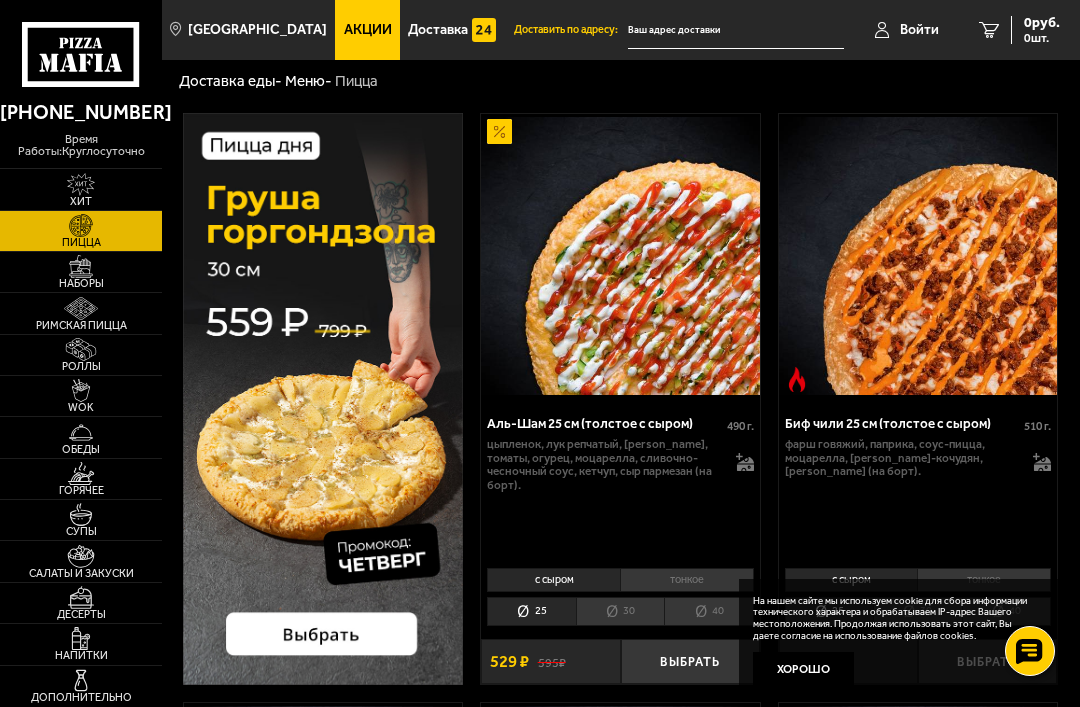 scroll, scrollTop: 50, scrollLeft: 0, axis: vertical 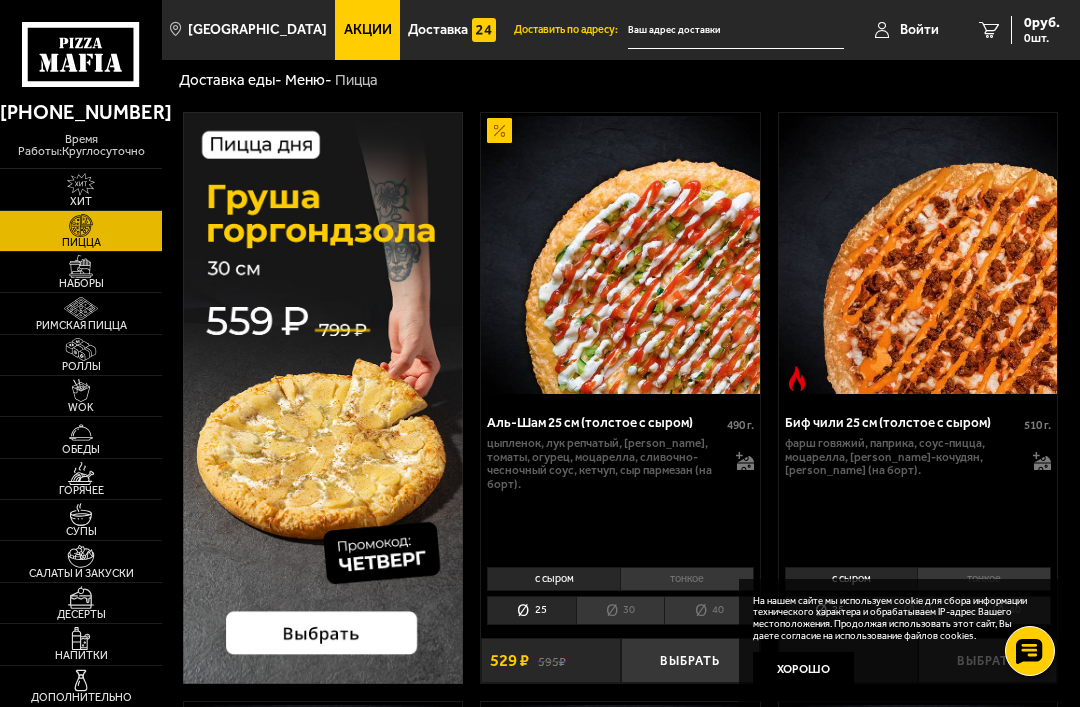 click at bounding box center (80, 266) 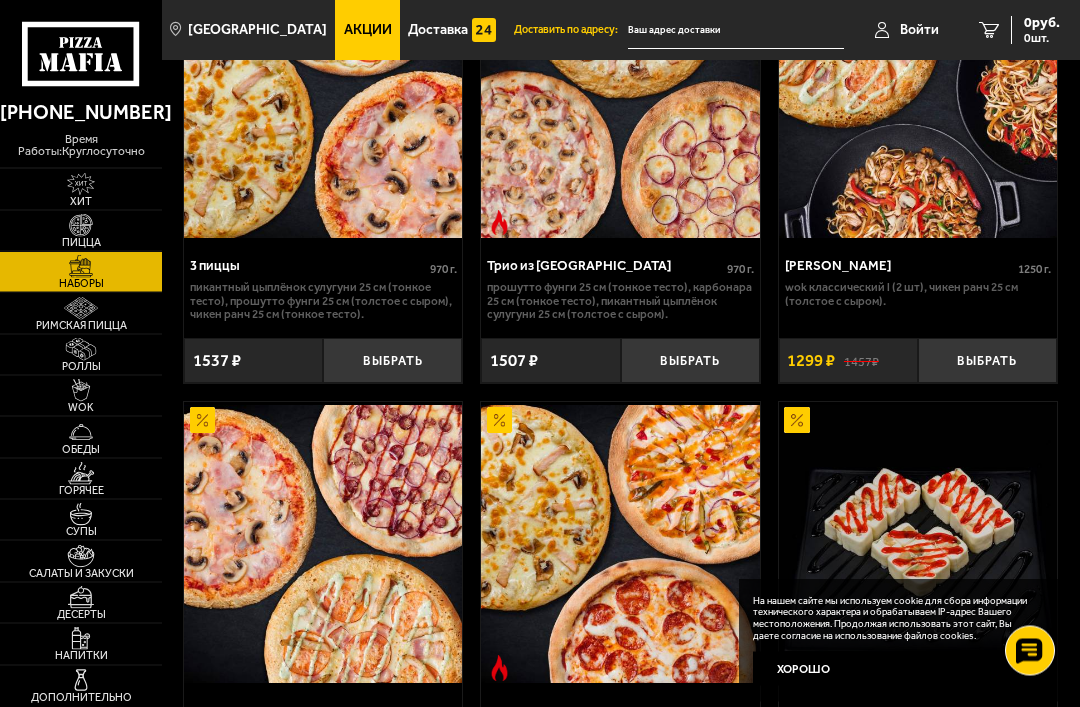 scroll, scrollTop: 1120, scrollLeft: 0, axis: vertical 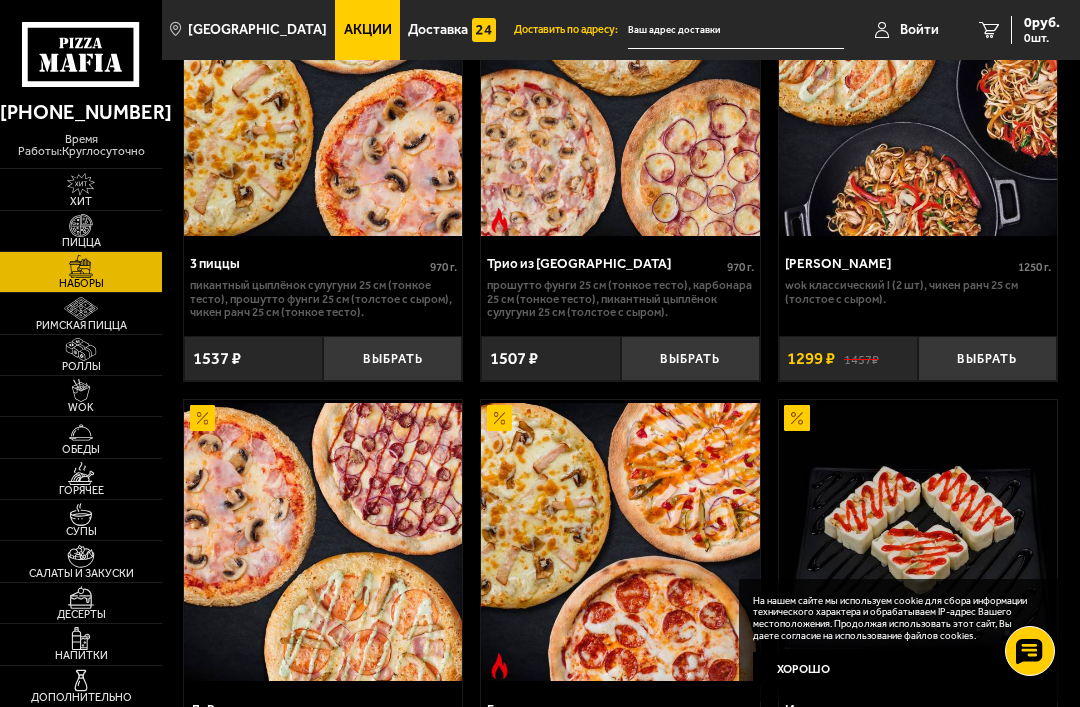 click on "Хорошо" at bounding box center [803, 669] 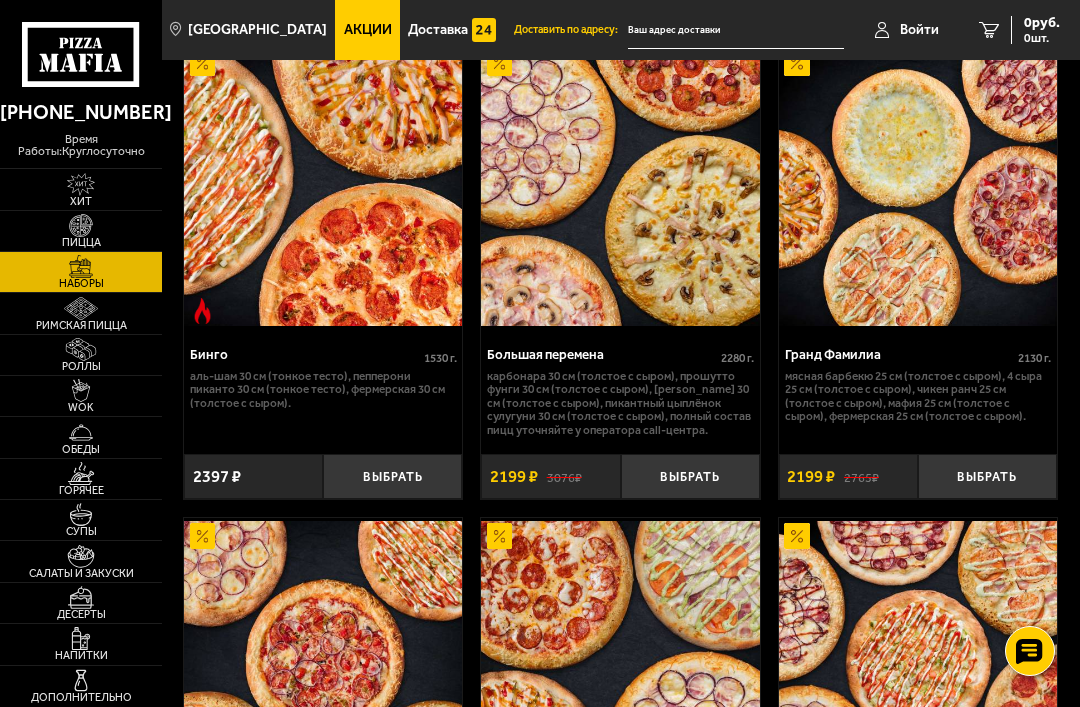 scroll, scrollTop: 3488, scrollLeft: 0, axis: vertical 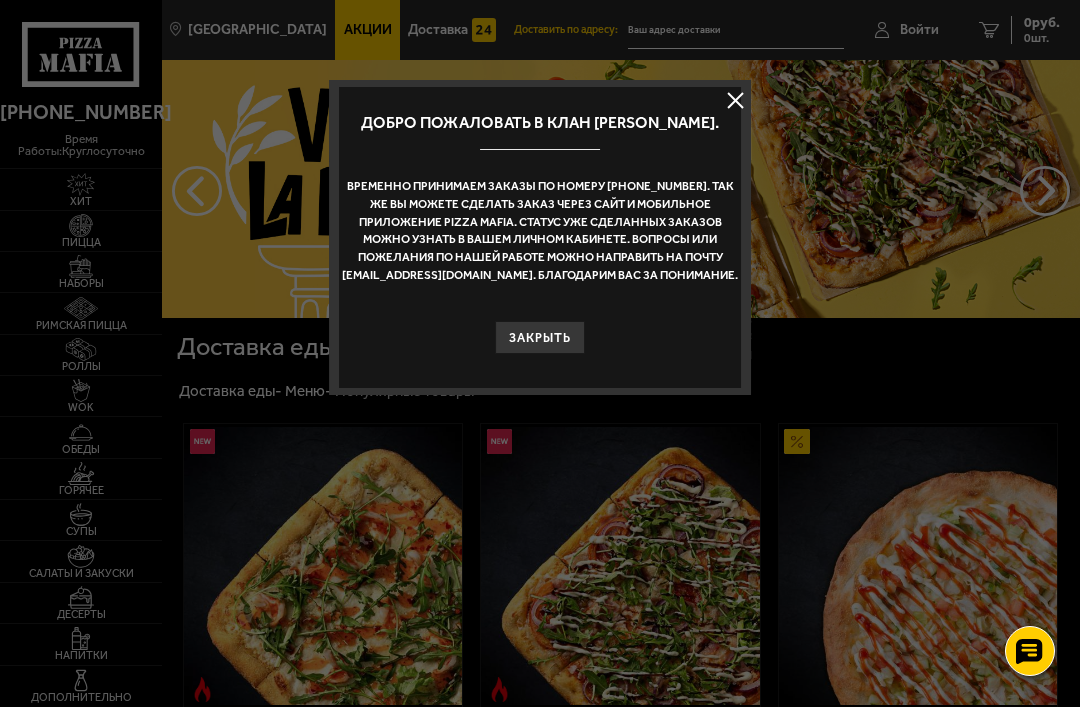 click on "Закрыть" at bounding box center (540, 338) 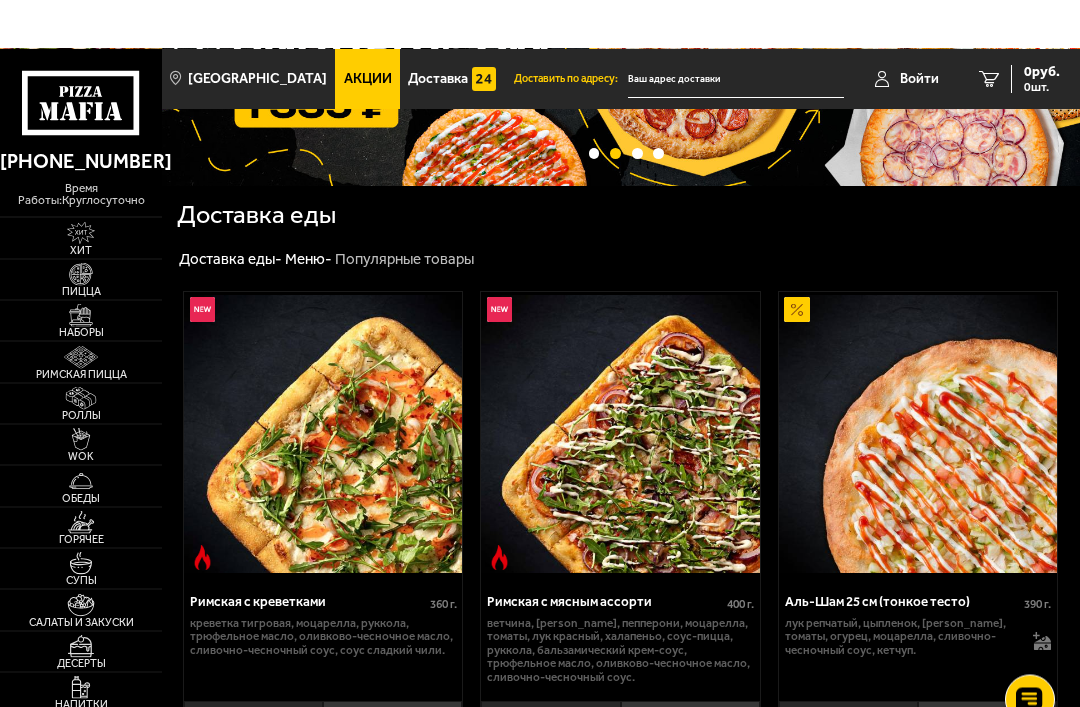 scroll, scrollTop: 128, scrollLeft: 0, axis: vertical 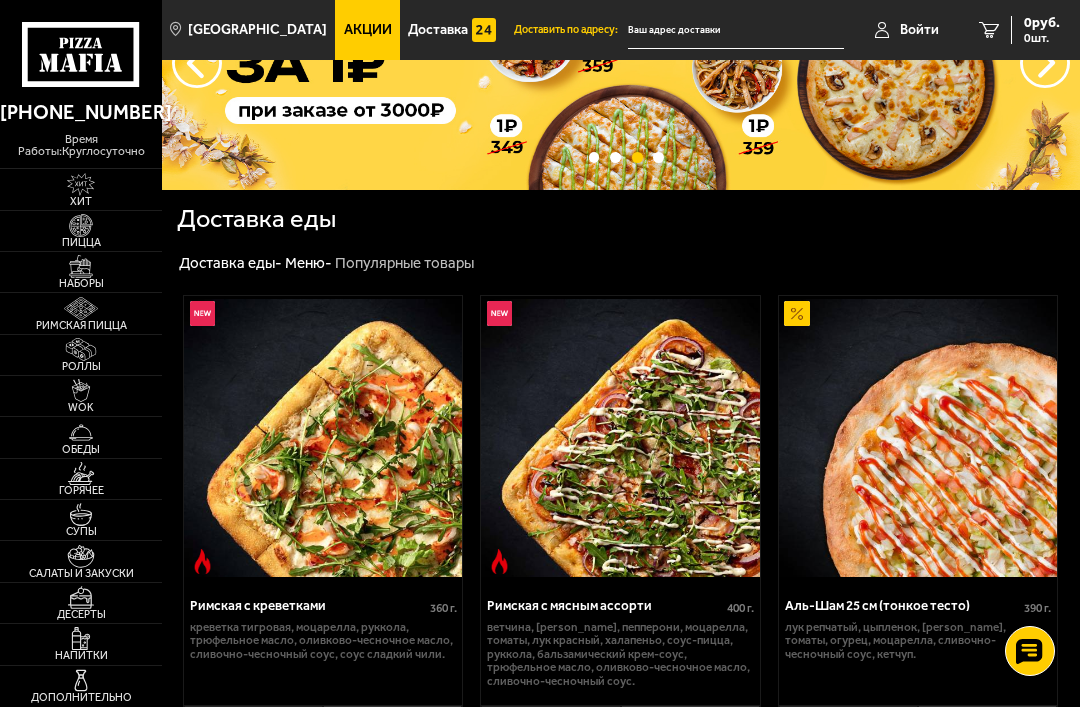 click at bounding box center [80, 266] 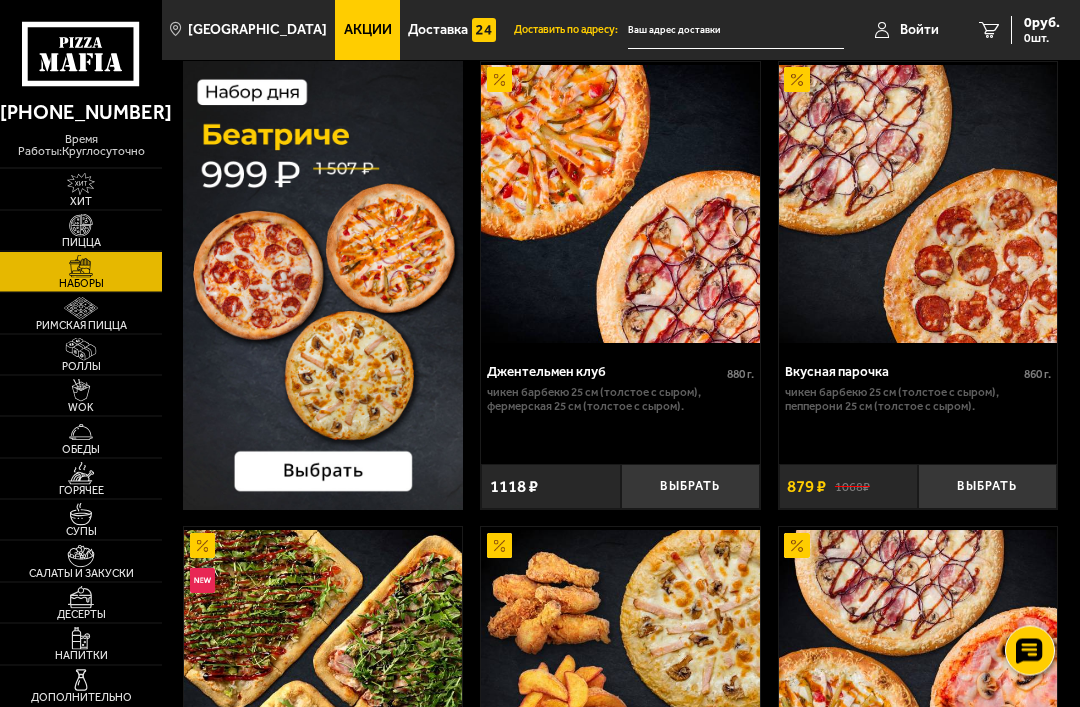 scroll, scrollTop: 101, scrollLeft: 0, axis: vertical 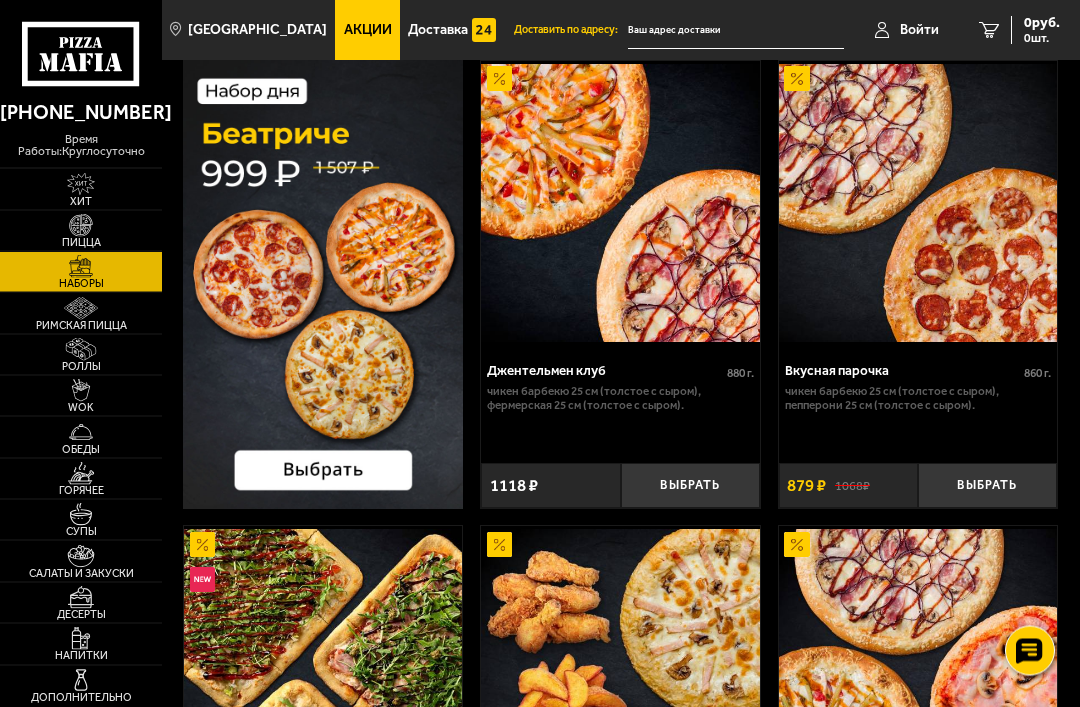 click on "Выбрать" at bounding box center (690, 486) 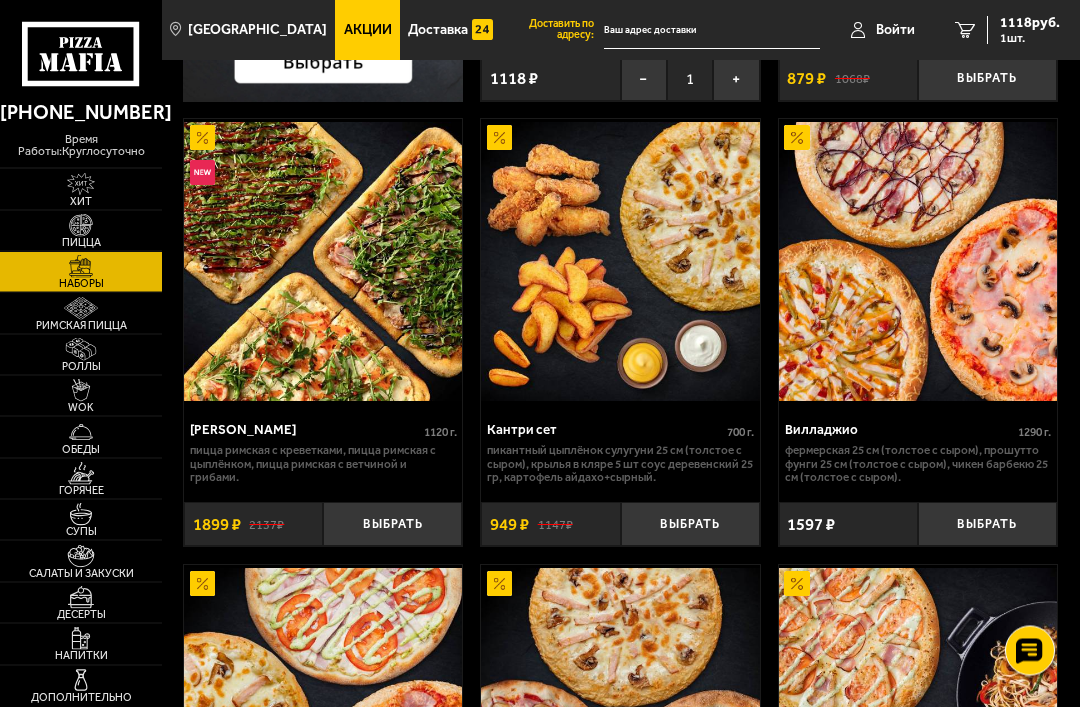 scroll, scrollTop: 534, scrollLeft: 0, axis: vertical 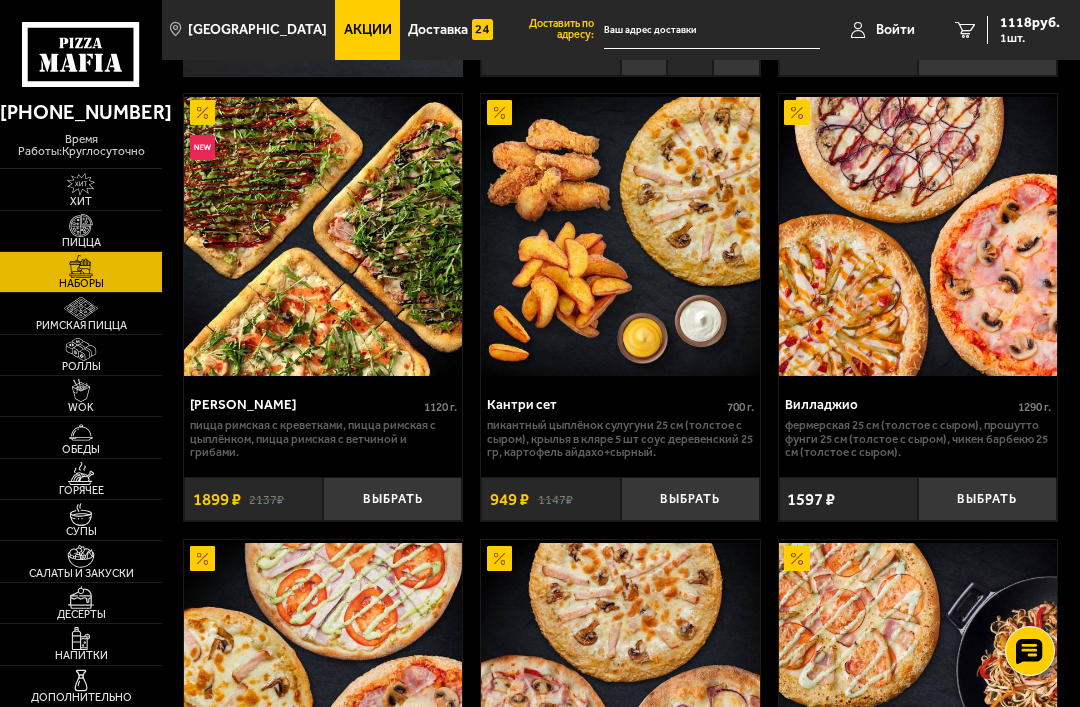 click on "Выбрать" at bounding box center [392, 499] 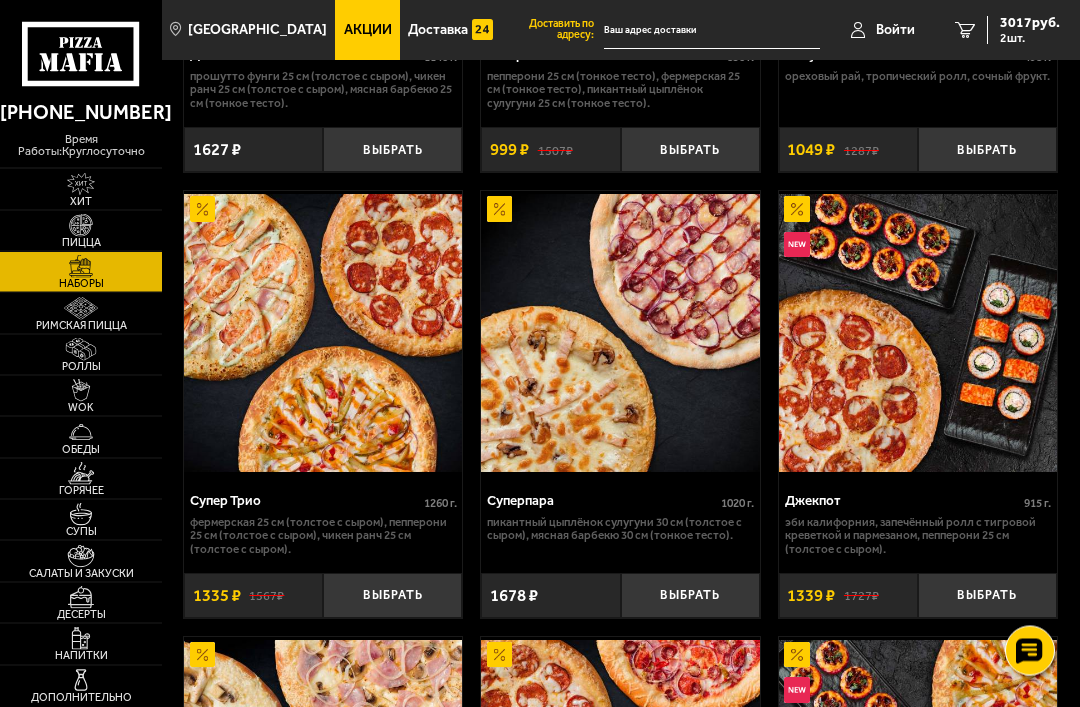 scroll, scrollTop: 1786, scrollLeft: 0, axis: vertical 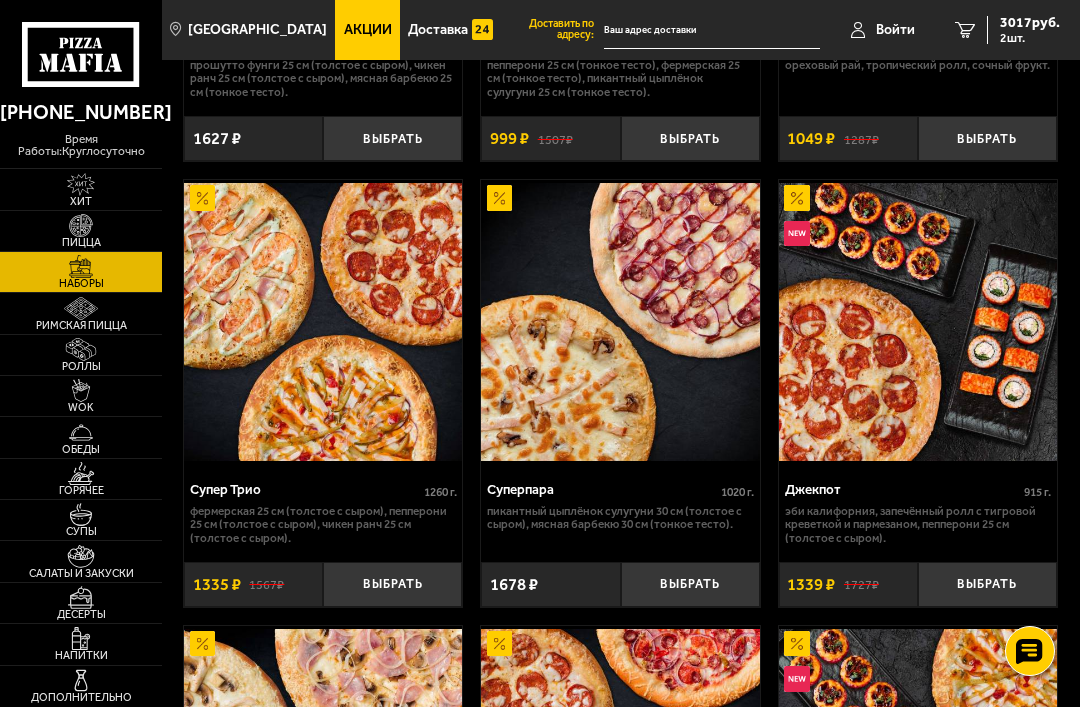click on "Выбрать" at bounding box center (392, 584) 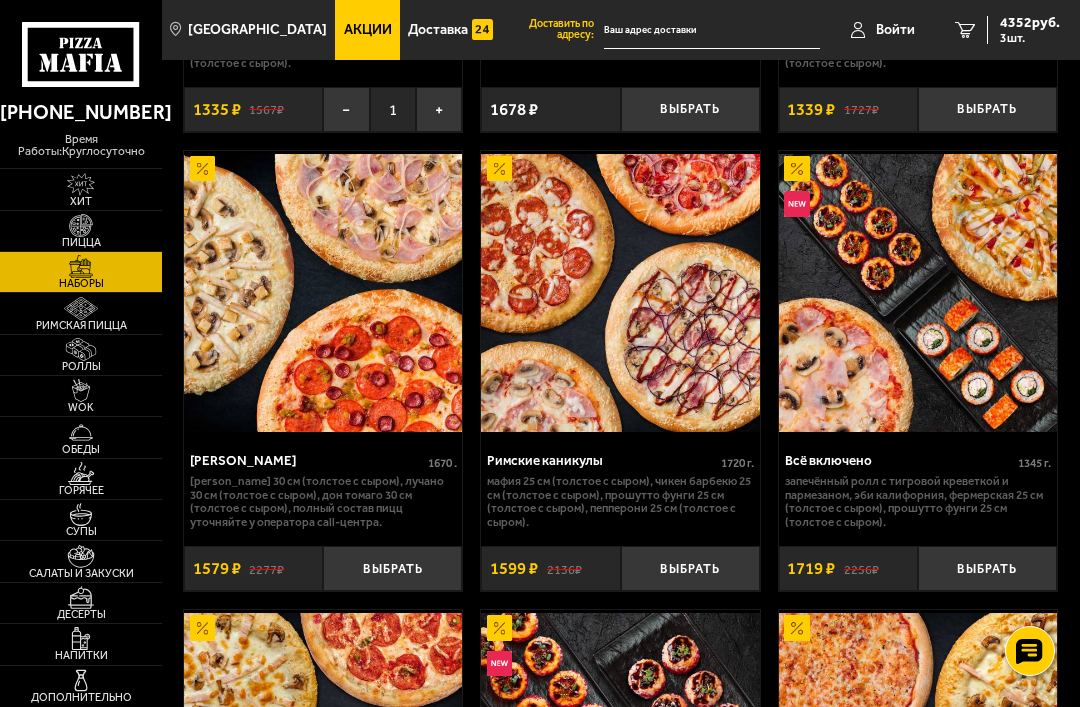 scroll, scrollTop: 2266, scrollLeft: 0, axis: vertical 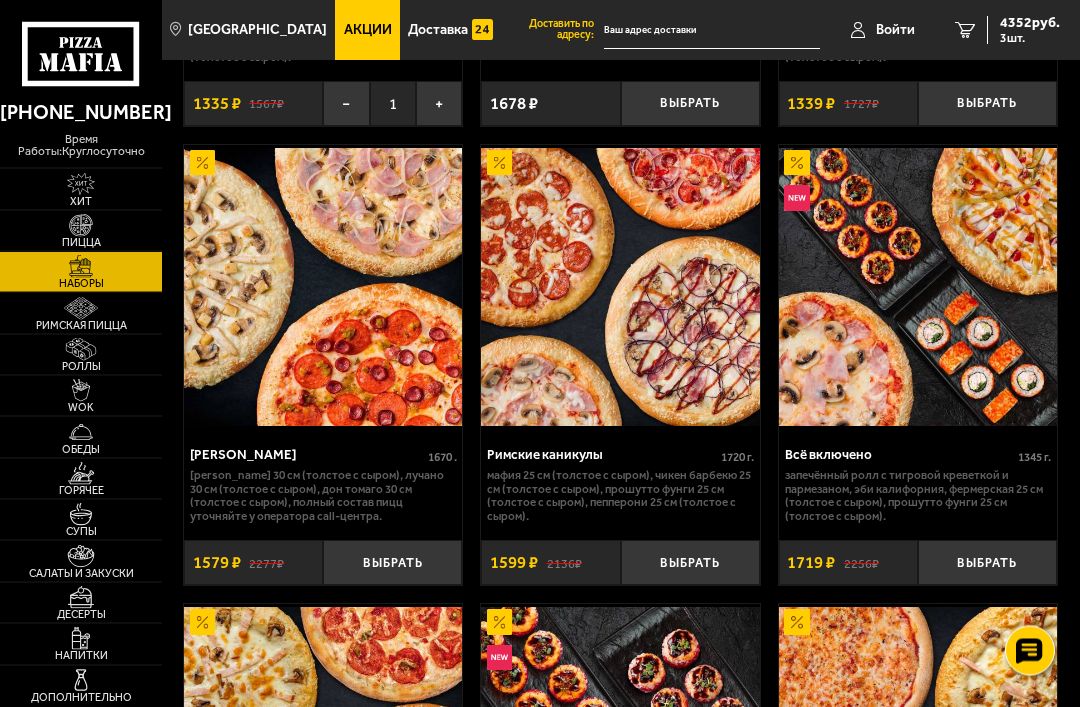 click on "Выбрать" at bounding box center [690, 563] 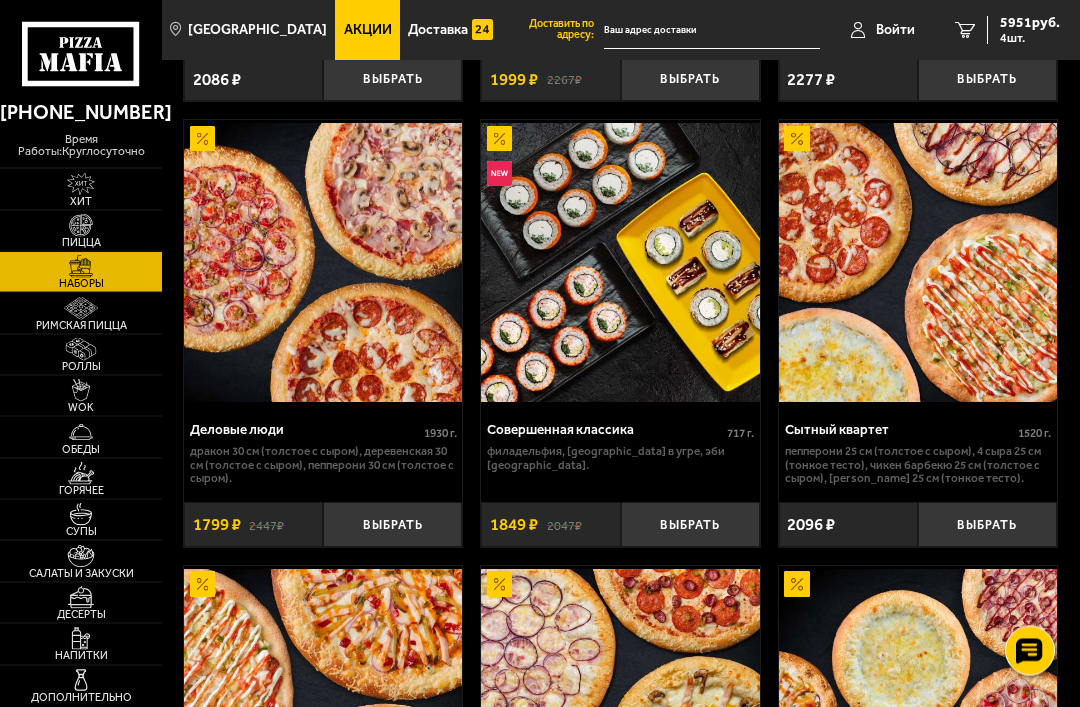 scroll, scrollTop: 3211, scrollLeft: 0, axis: vertical 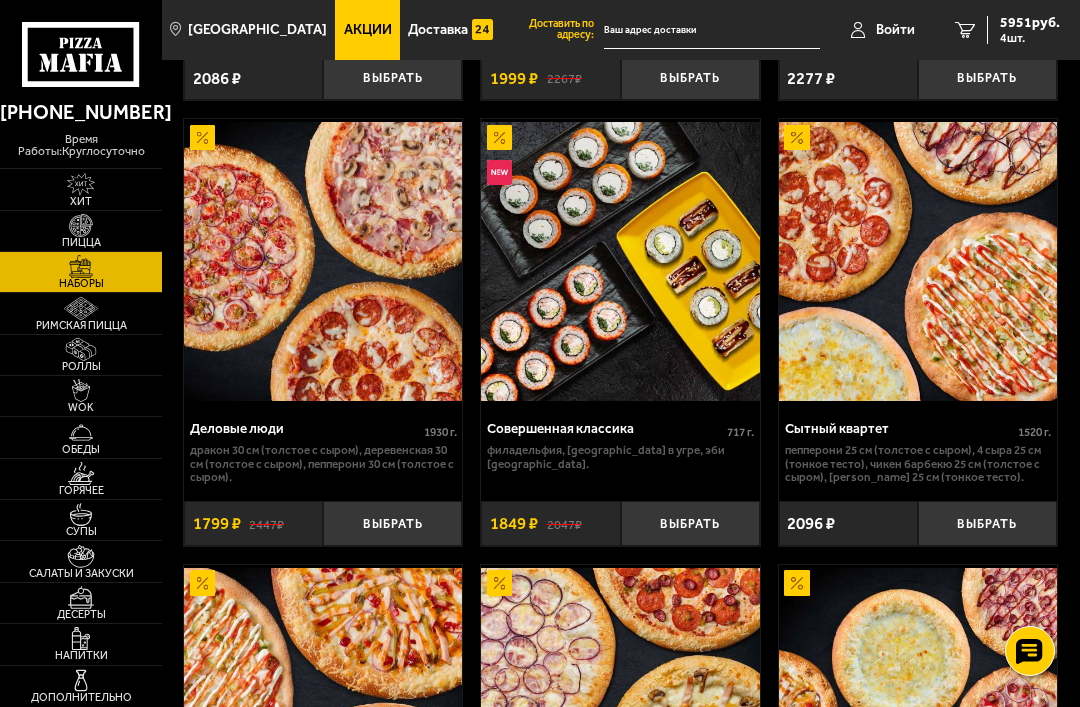click on "Выбрать" at bounding box center [987, 523] 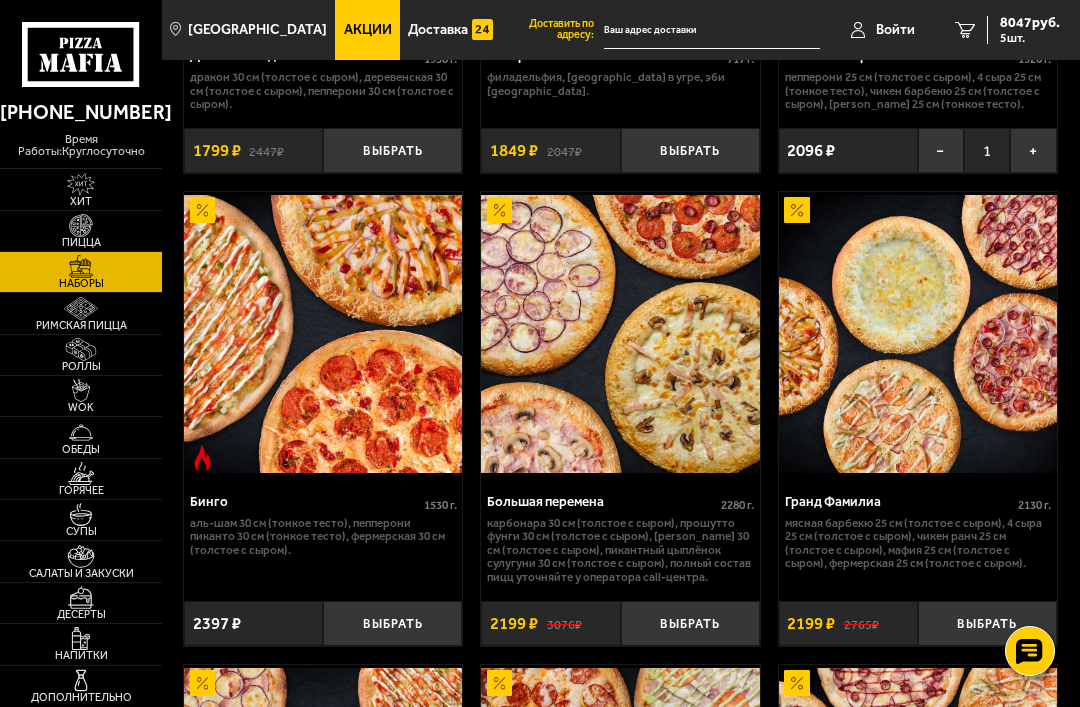 scroll, scrollTop: 3587, scrollLeft: 0, axis: vertical 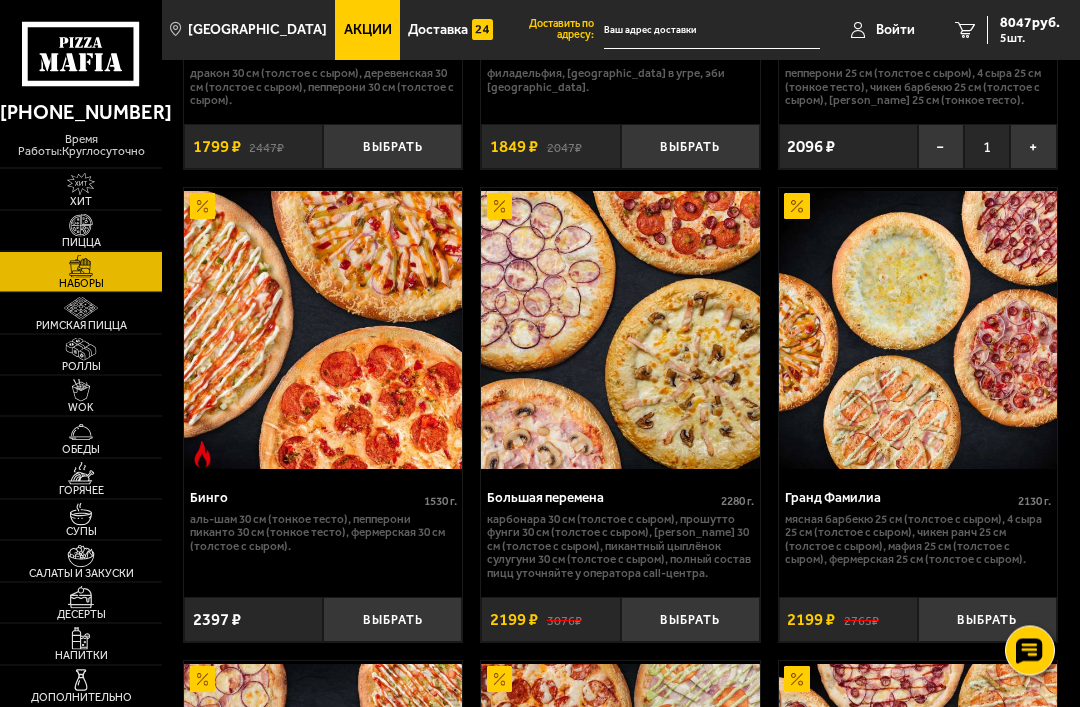 click on "Выбрать" at bounding box center (987, 620) 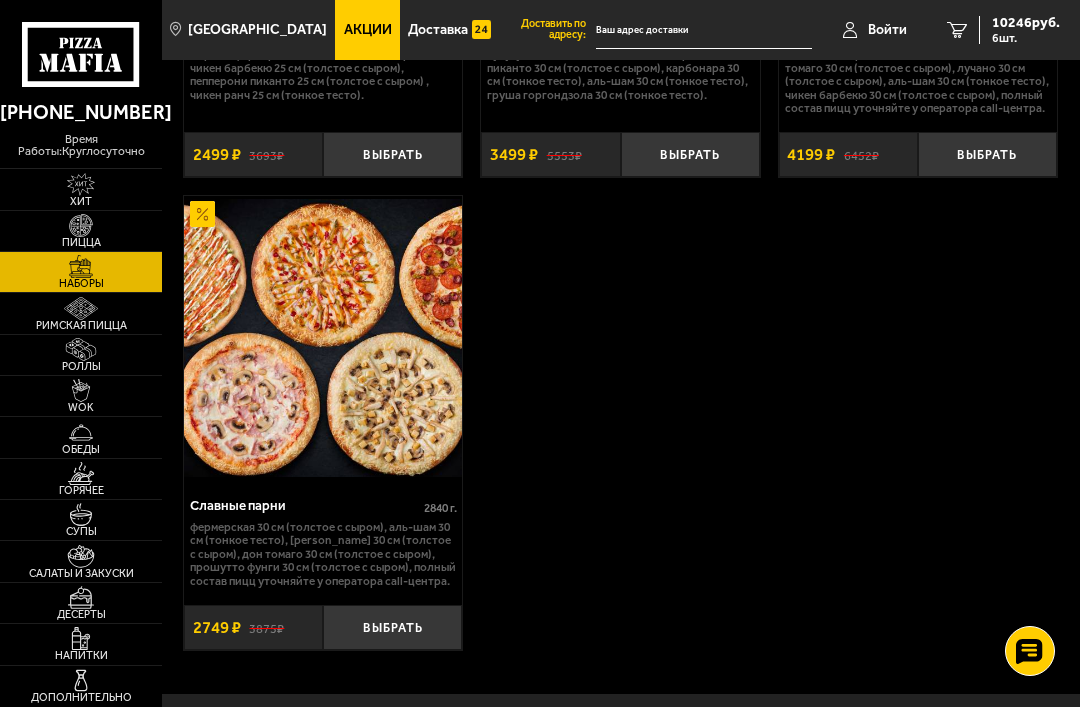 scroll, scrollTop: 5043, scrollLeft: 0, axis: vertical 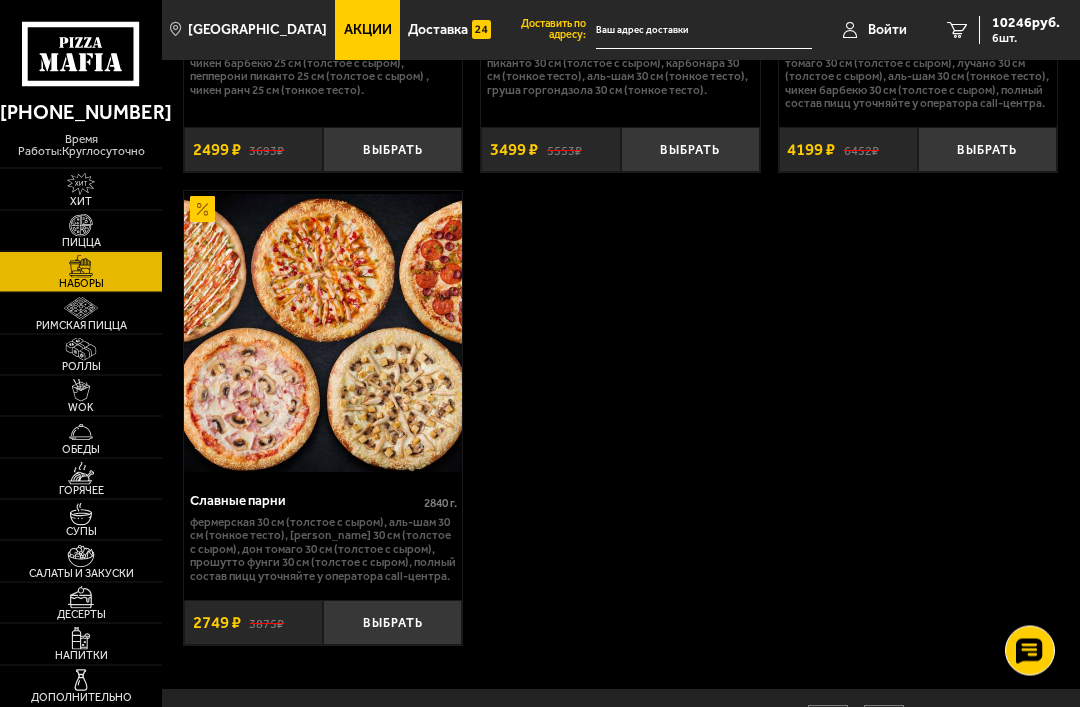 click at bounding box center [323, 334] 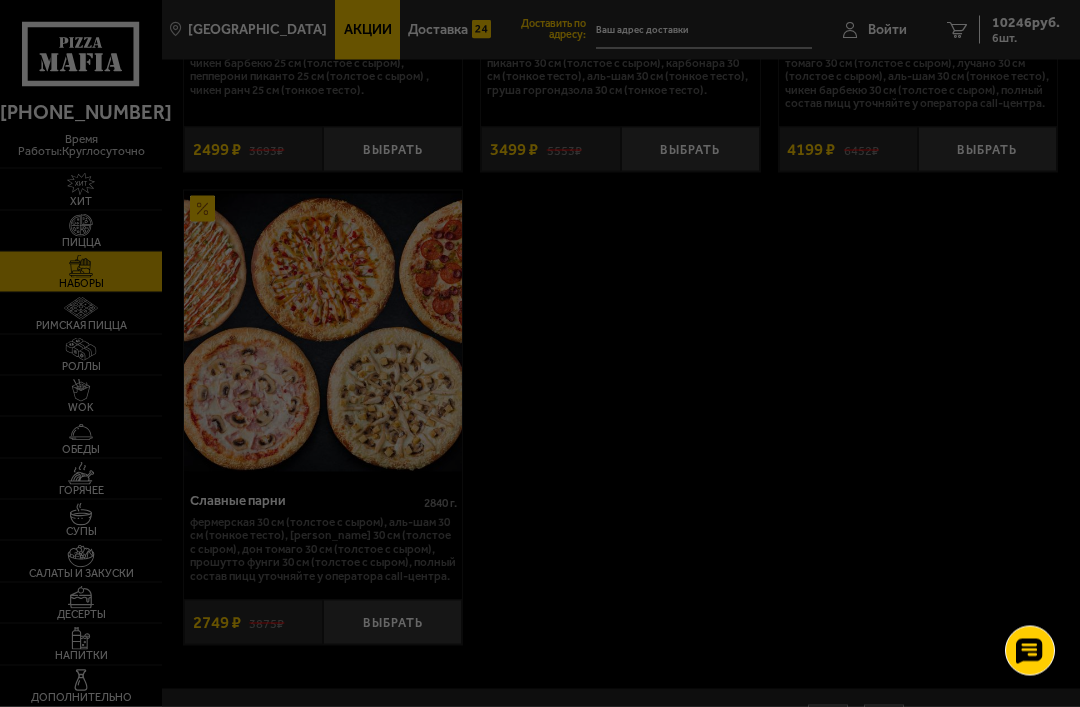 scroll, scrollTop: 0, scrollLeft: 0, axis: both 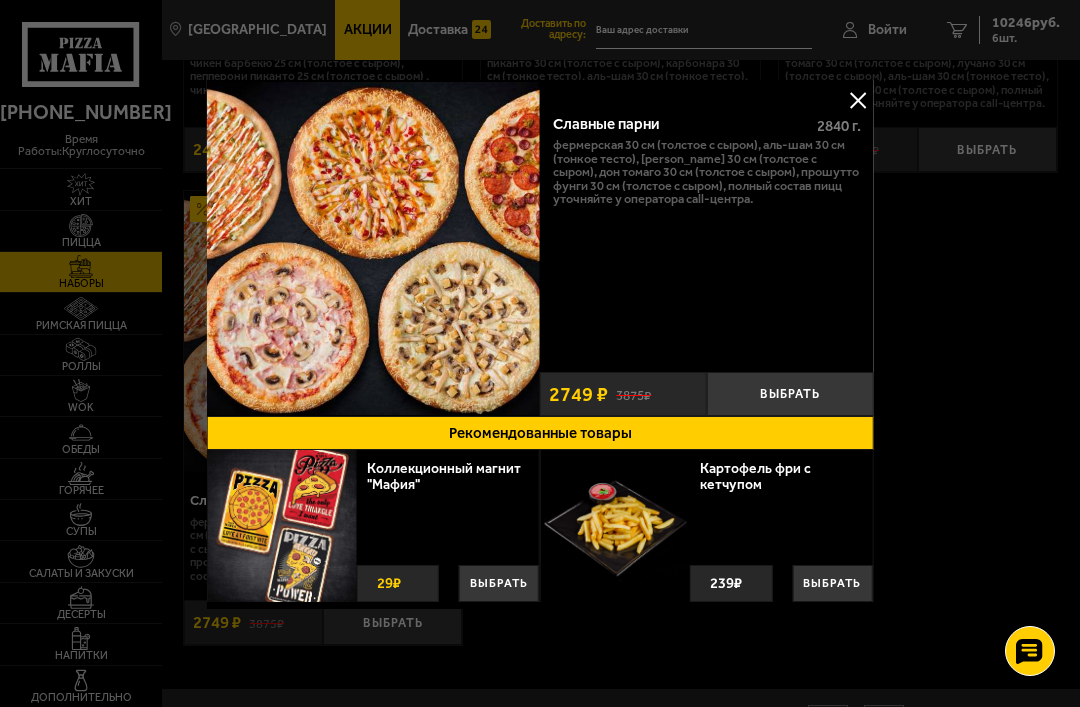 click at bounding box center (858, 100) 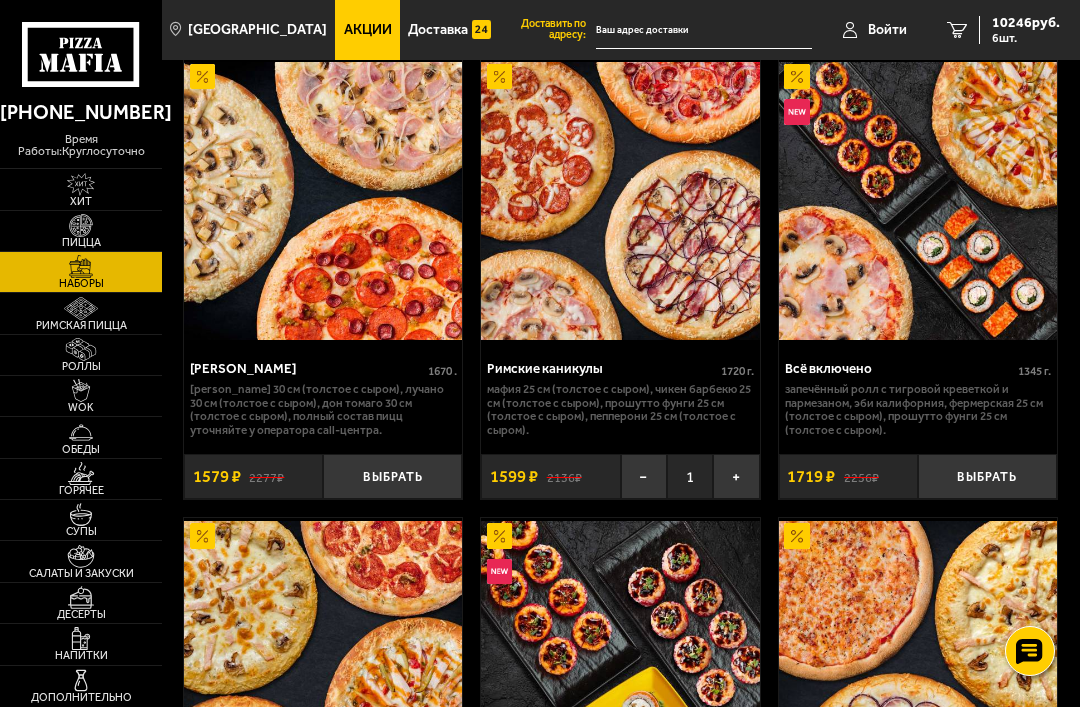 scroll, scrollTop: 2317, scrollLeft: 0, axis: vertical 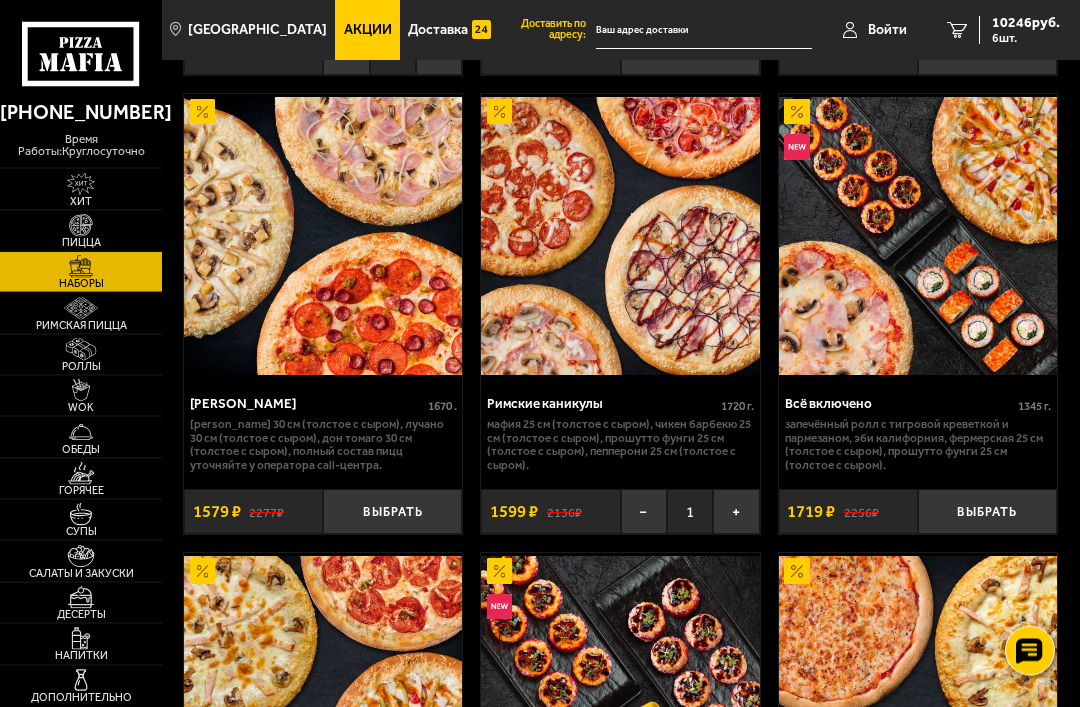 click on "10246  руб." at bounding box center [1026, 23] 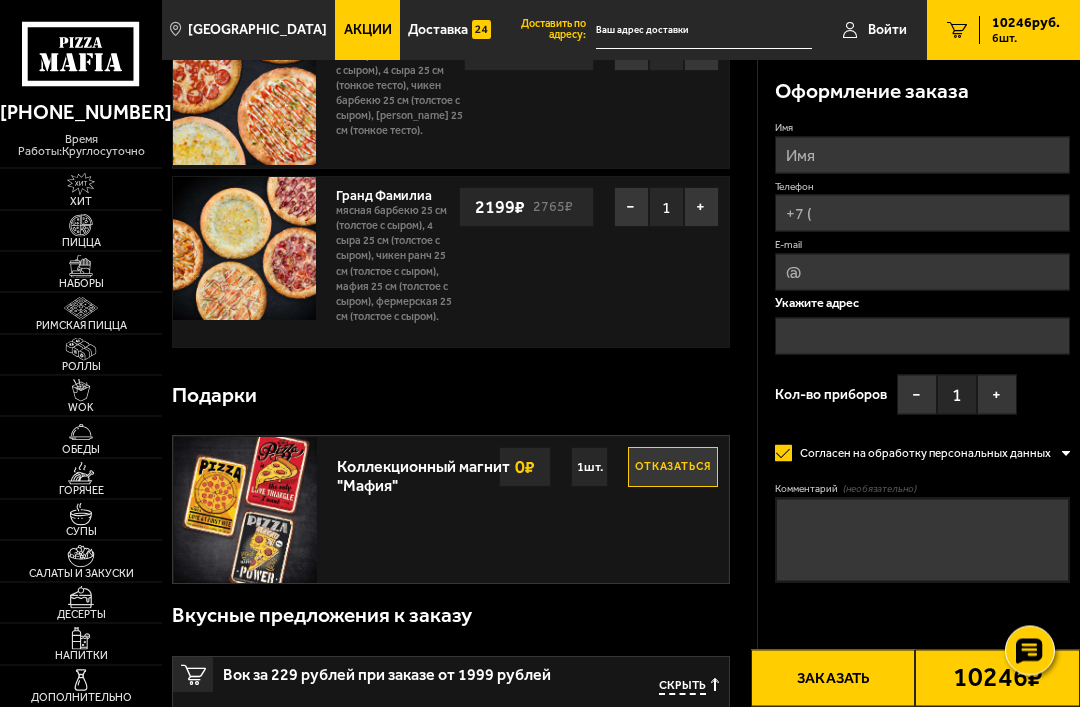 scroll, scrollTop: 792, scrollLeft: 0, axis: vertical 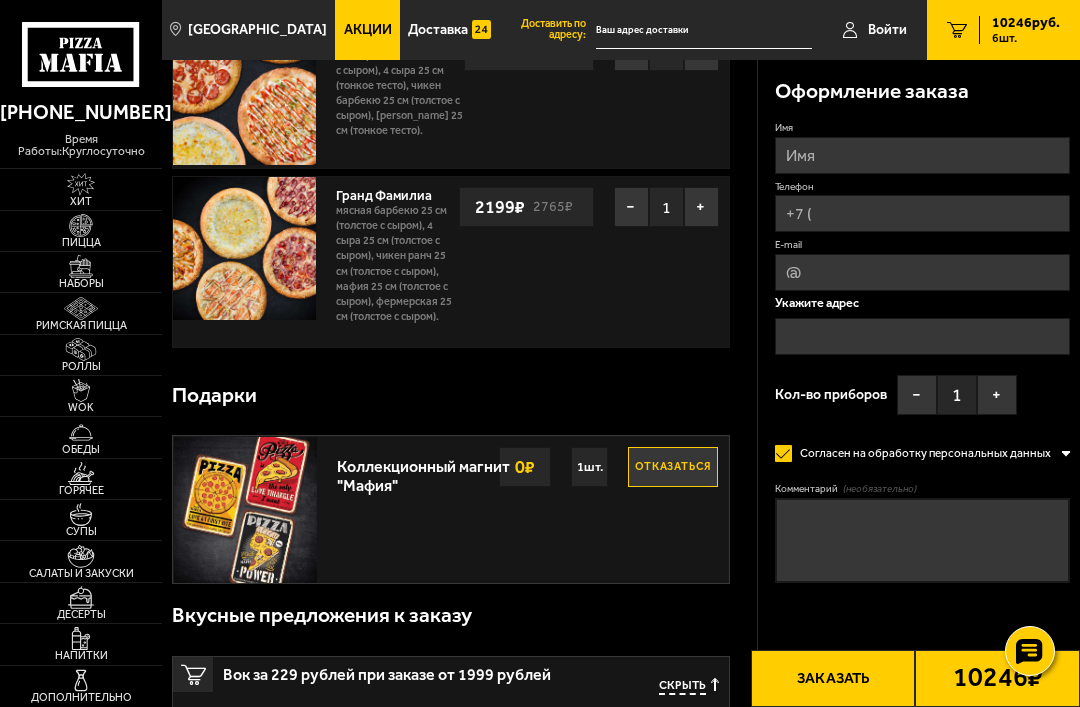 click at bounding box center (80, 597) 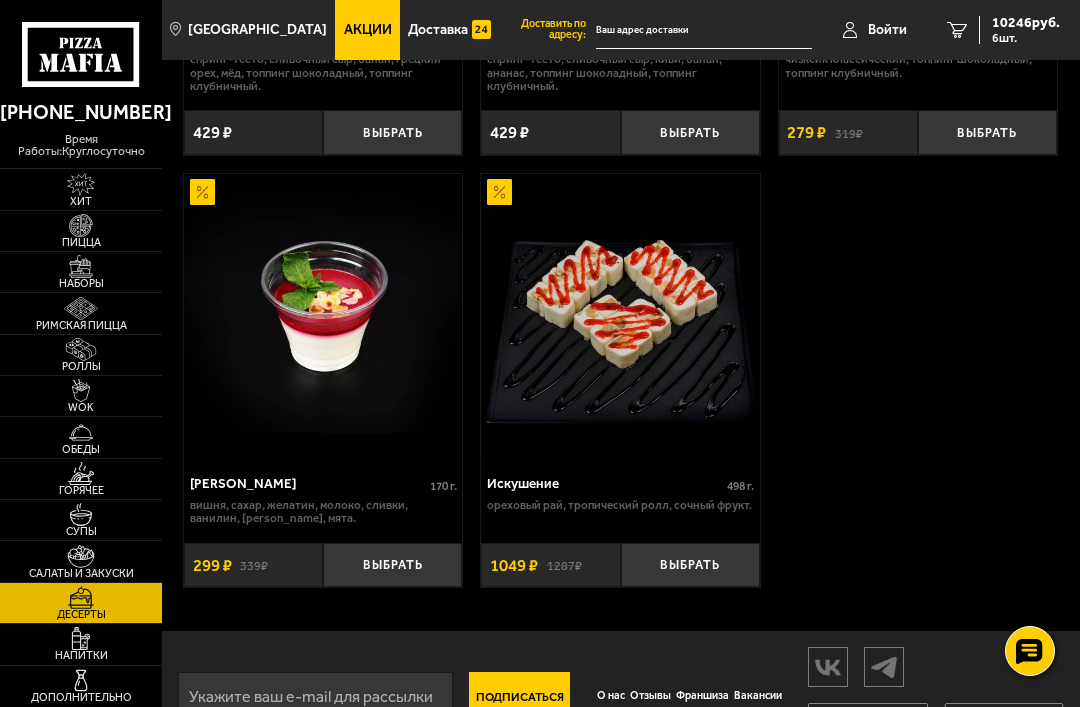 scroll, scrollTop: 1302, scrollLeft: 0, axis: vertical 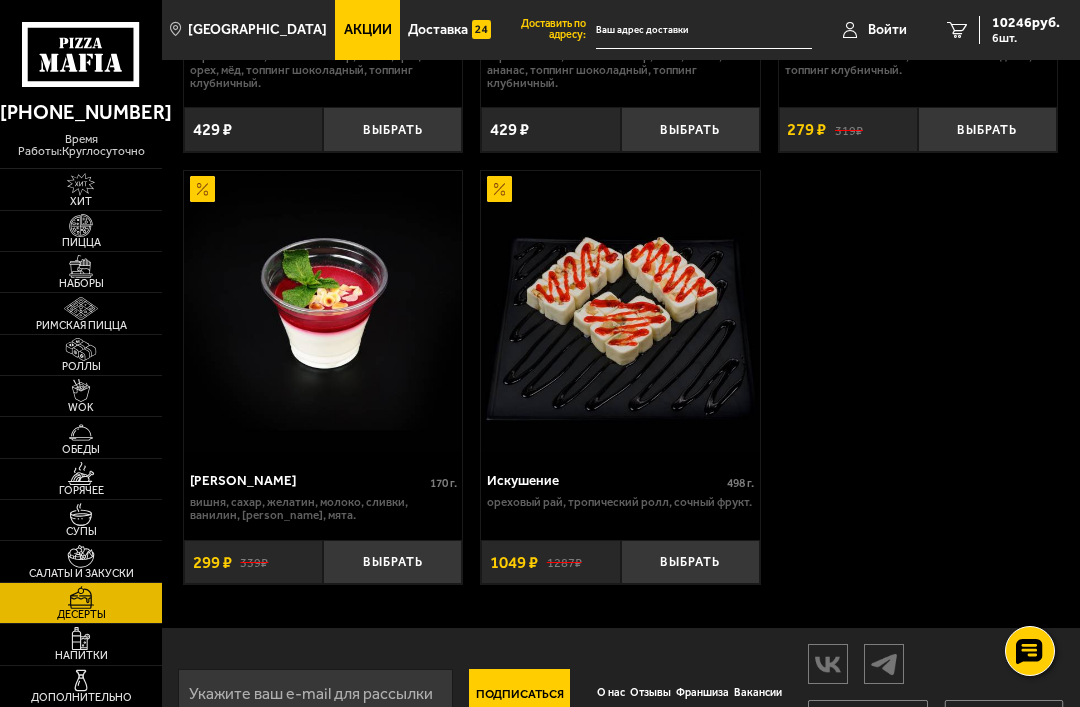 click at bounding box center (80, 680) 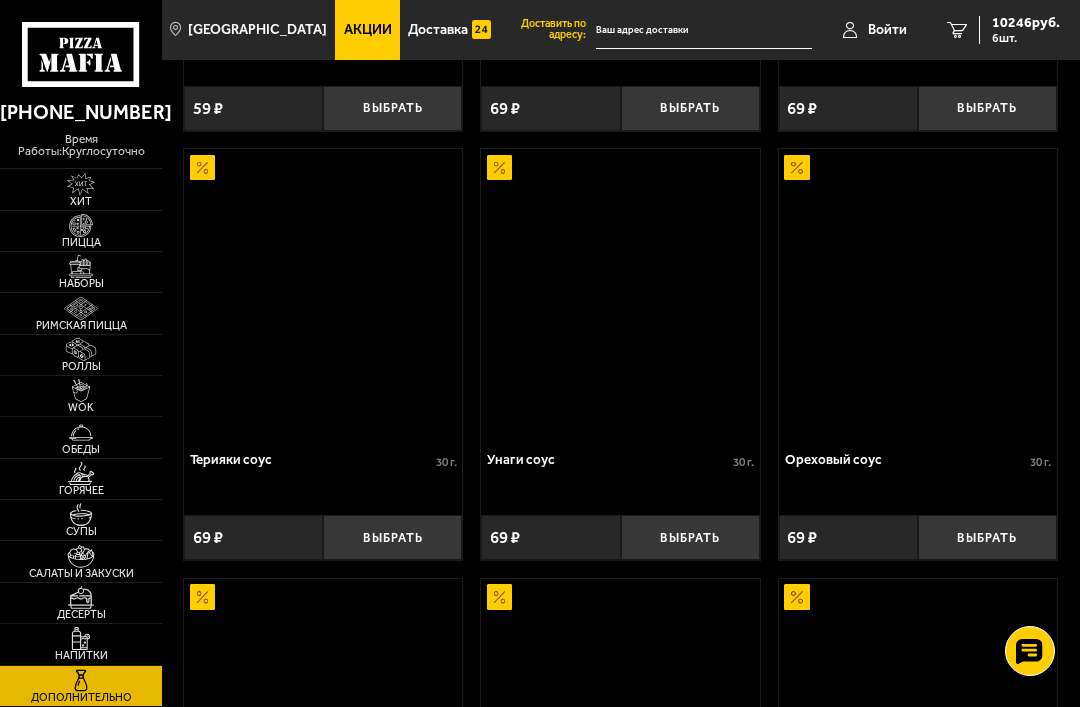 scroll, scrollTop: 0, scrollLeft: 0, axis: both 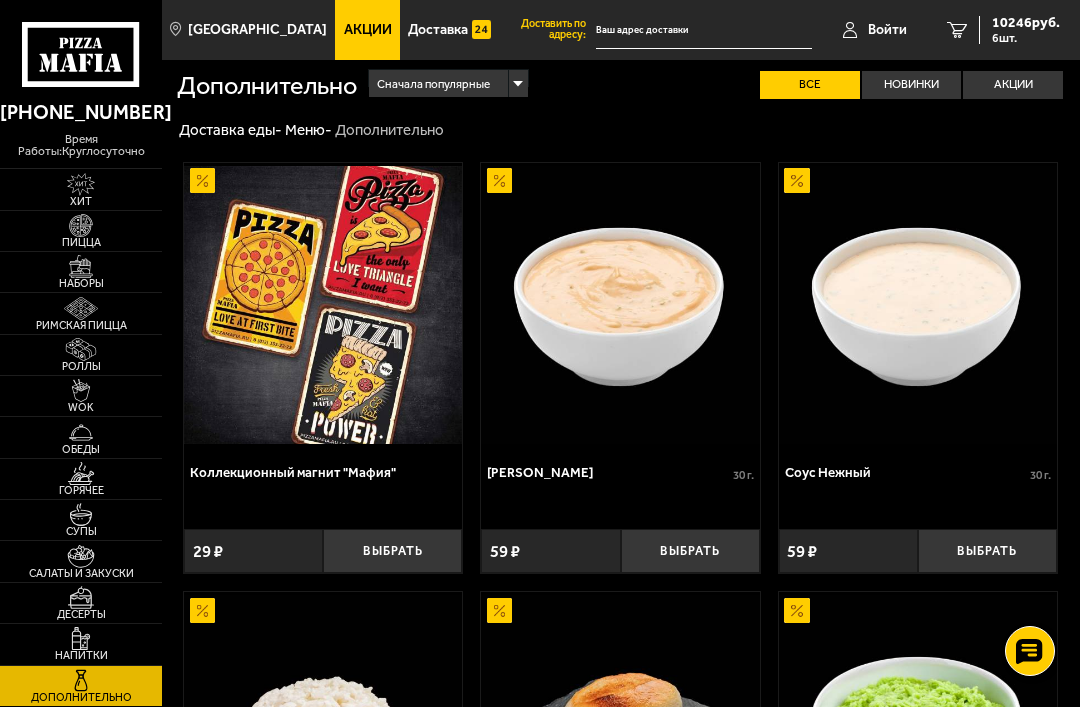 click on "10246  руб." at bounding box center (1026, 23) 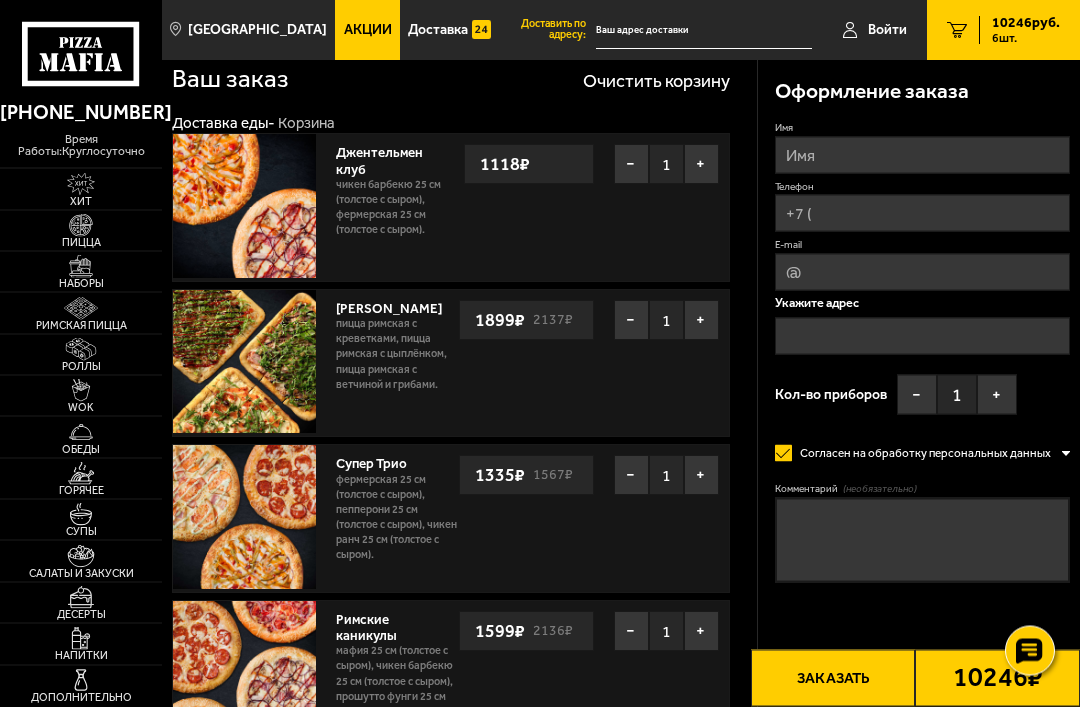 scroll, scrollTop: 0, scrollLeft: 0, axis: both 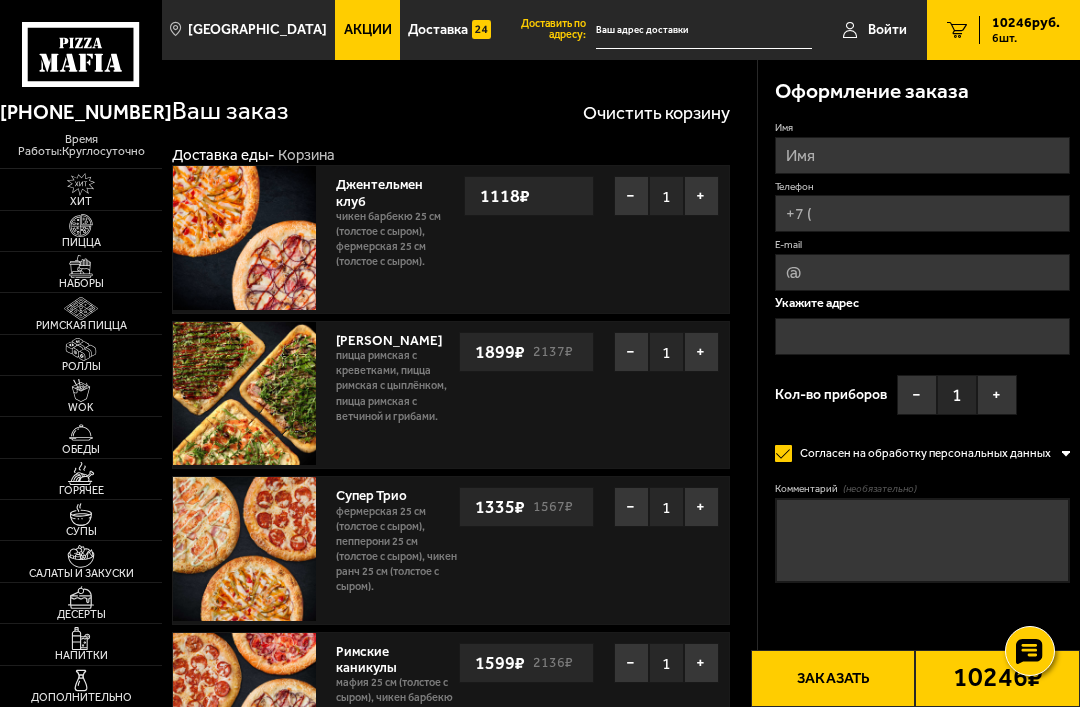 click on "−" at bounding box center (631, 196) 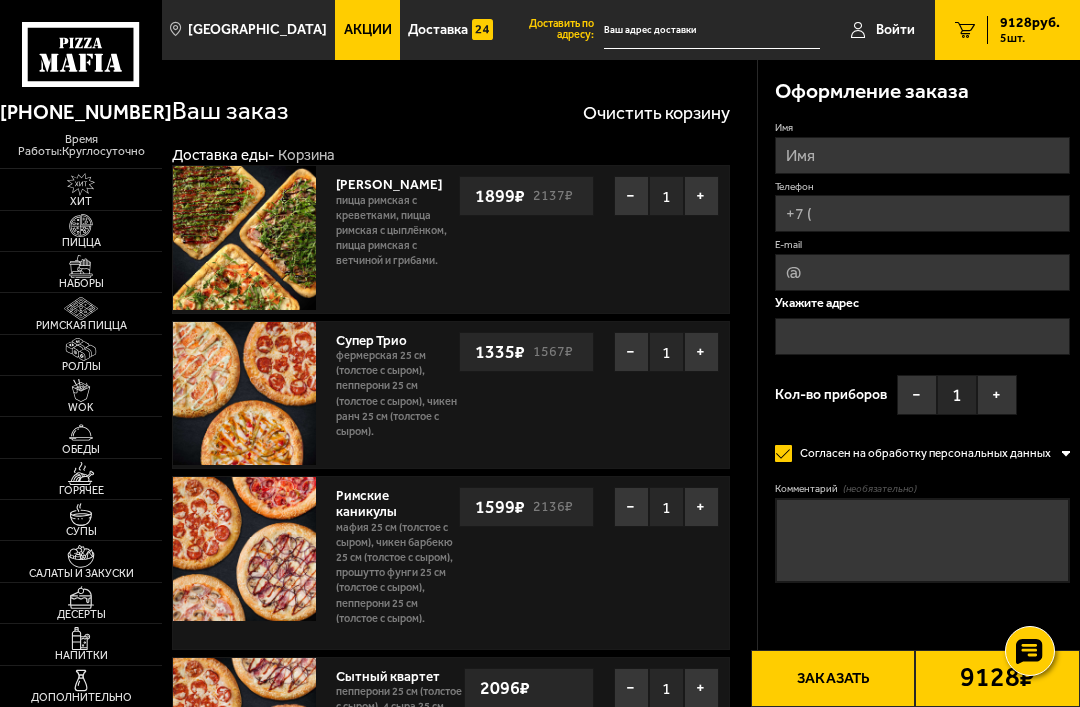 click on "−" at bounding box center [631, 196] 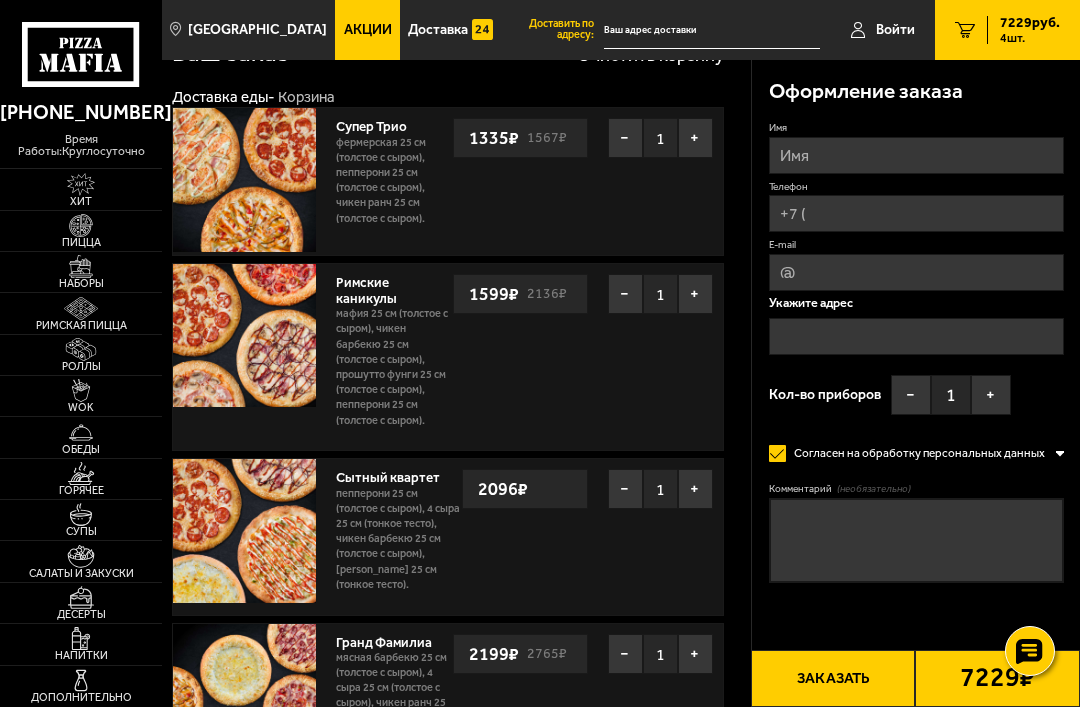 scroll, scrollTop: 53, scrollLeft: 0, axis: vertical 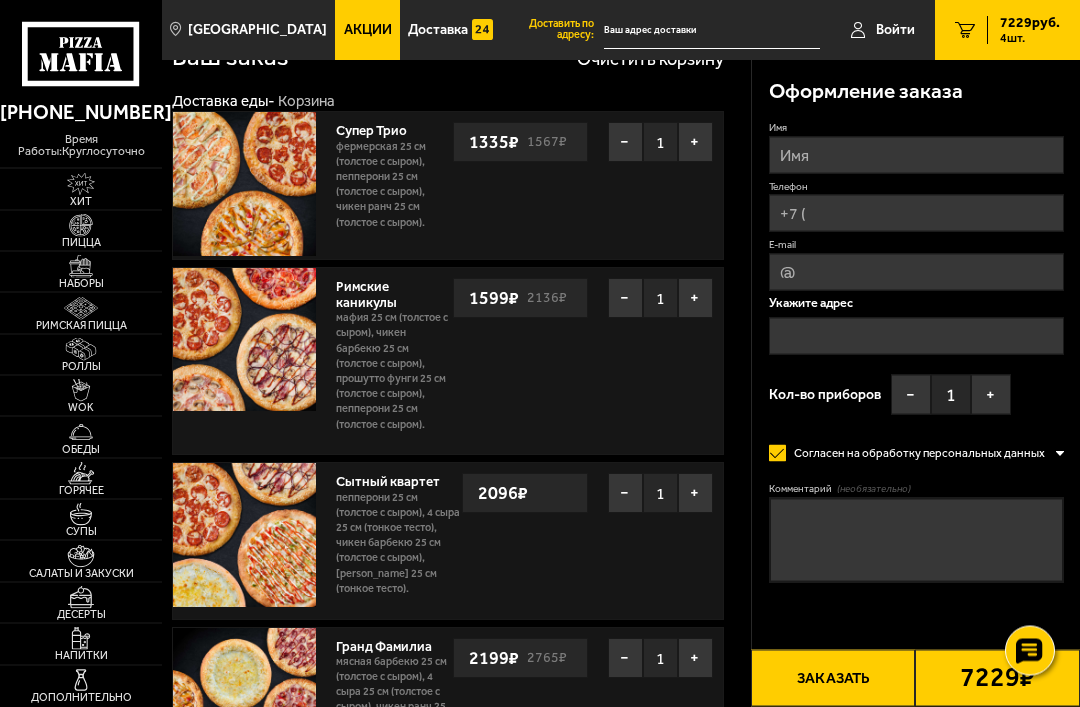 click on "−" at bounding box center [625, 143] 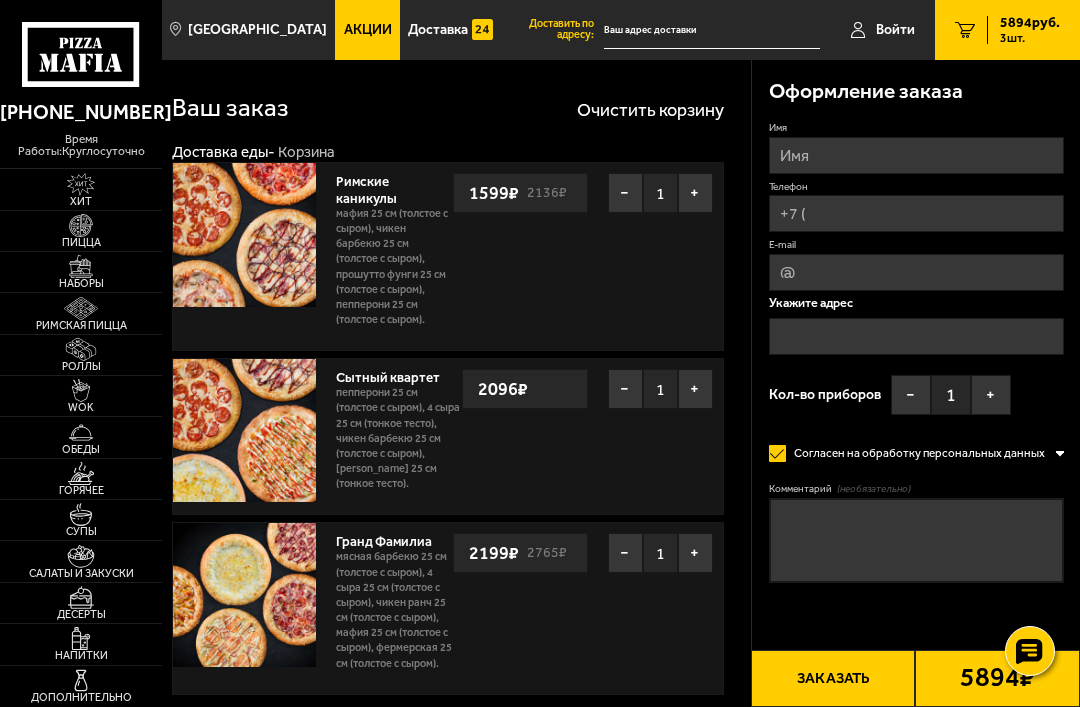 scroll, scrollTop: 0, scrollLeft: 0, axis: both 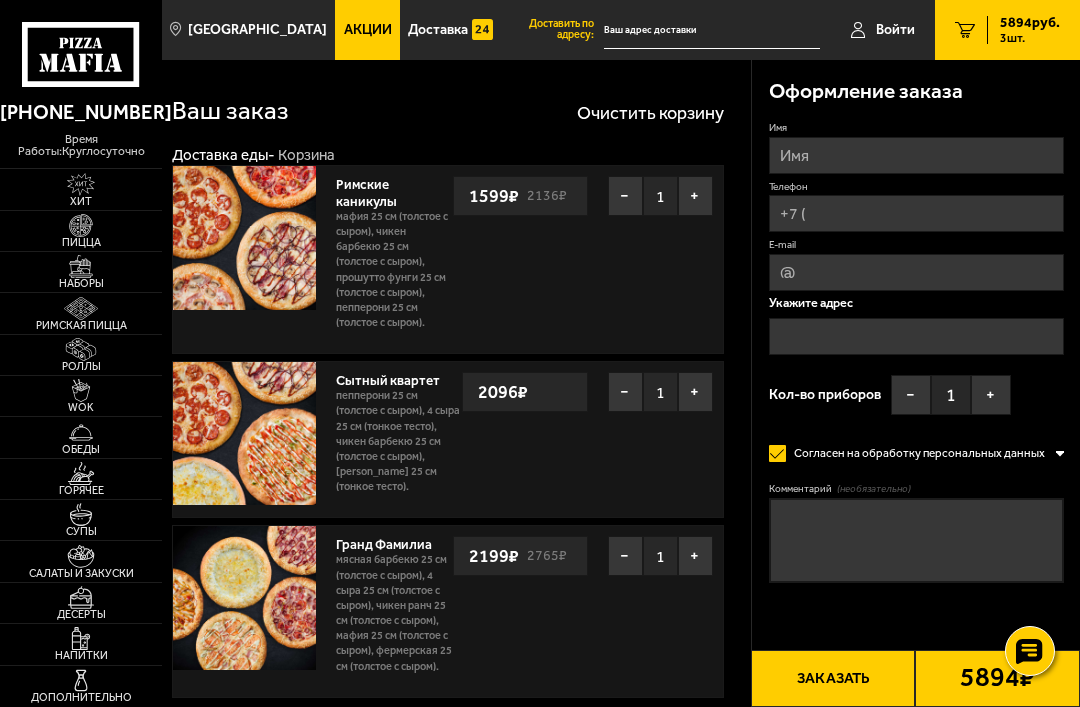 click at bounding box center [80, 597] 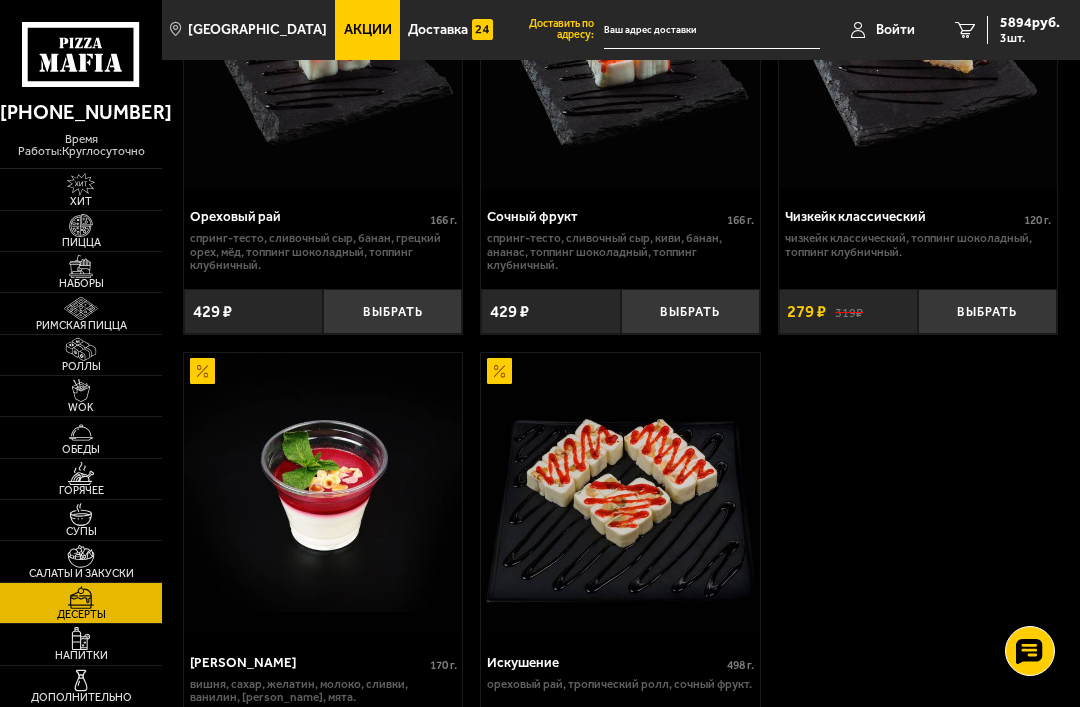 scroll, scrollTop: 1118, scrollLeft: 0, axis: vertical 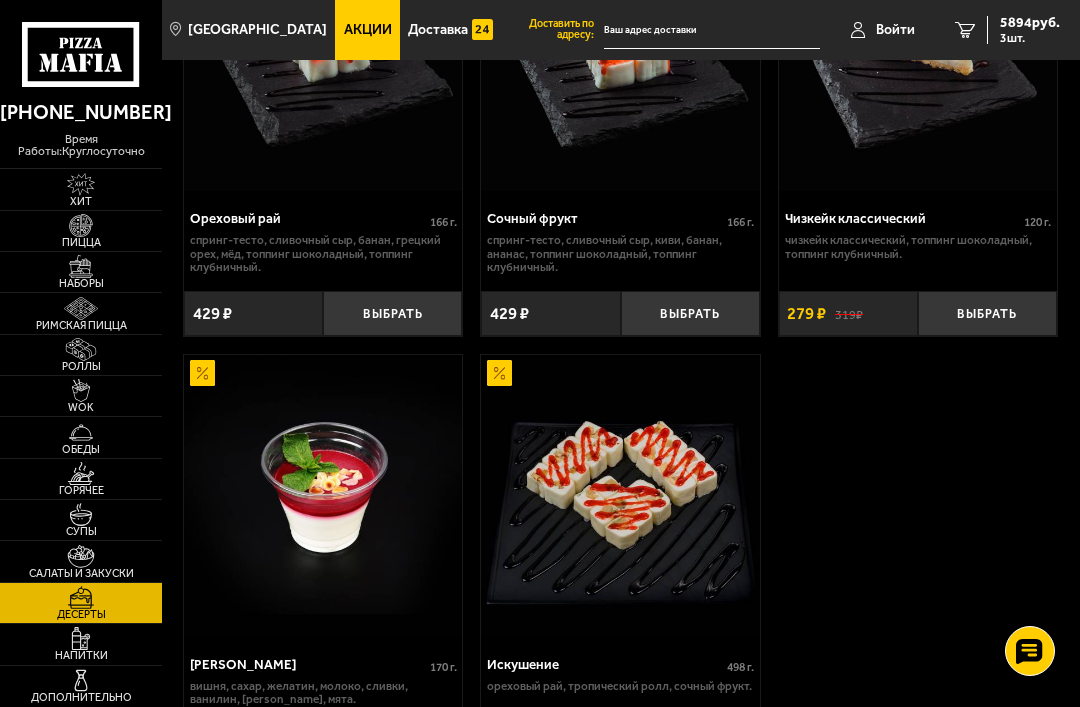 click on "Напитки" at bounding box center (81, 655) 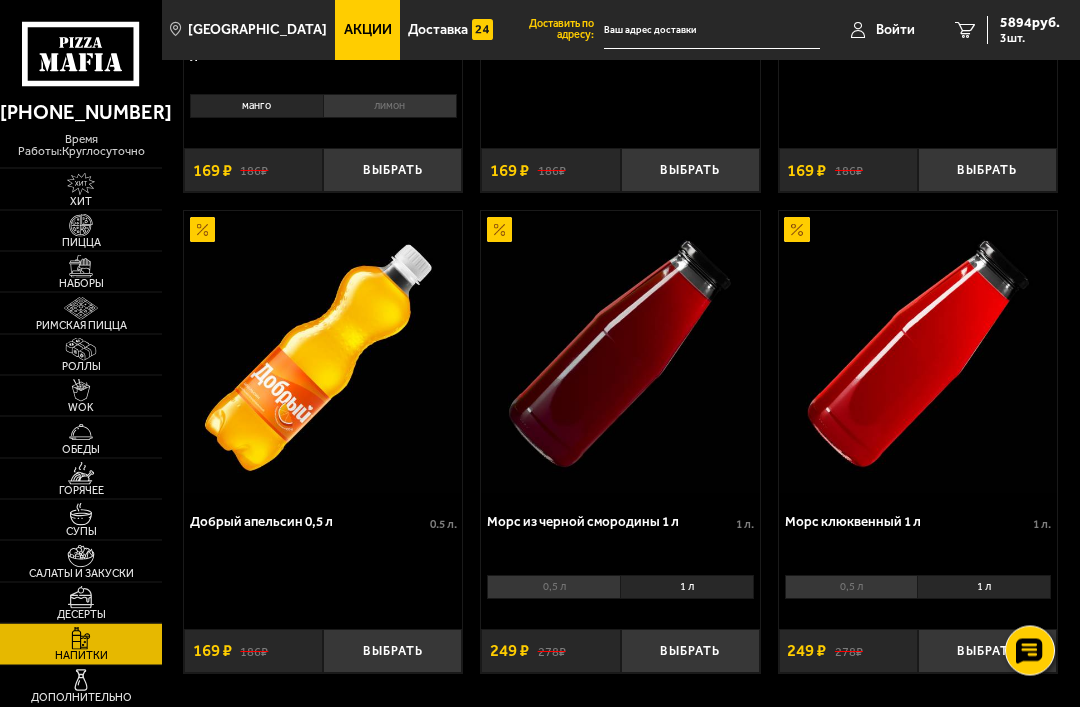 scroll, scrollTop: 524, scrollLeft: 0, axis: vertical 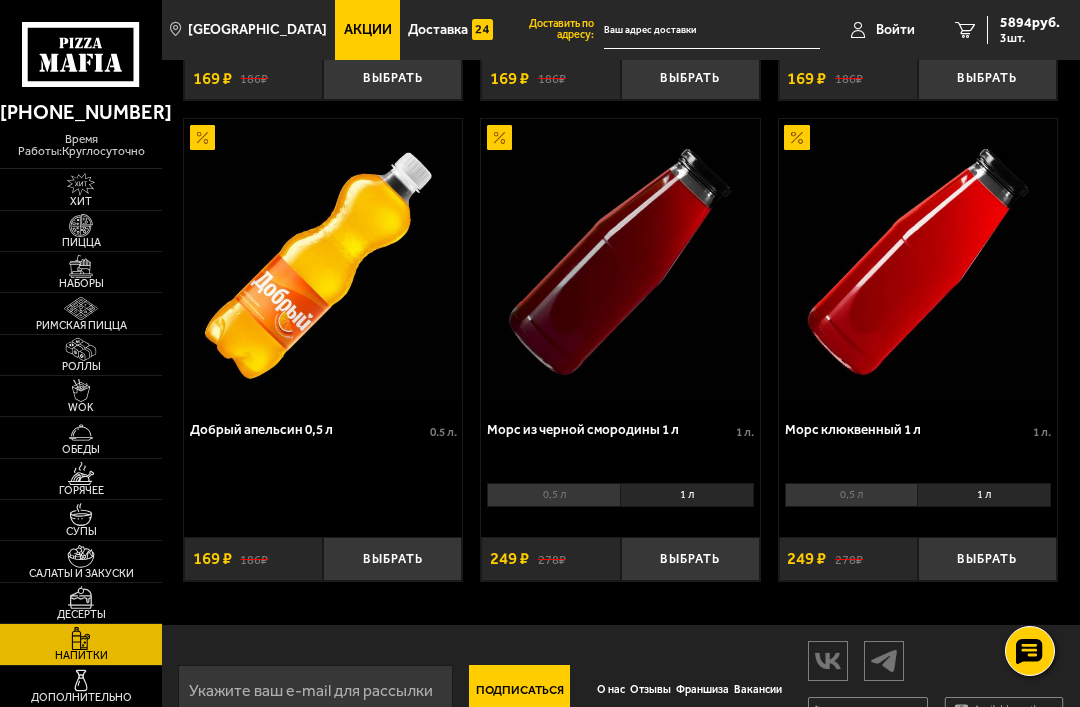 click on "Выбрать" at bounding box center (690, 559) 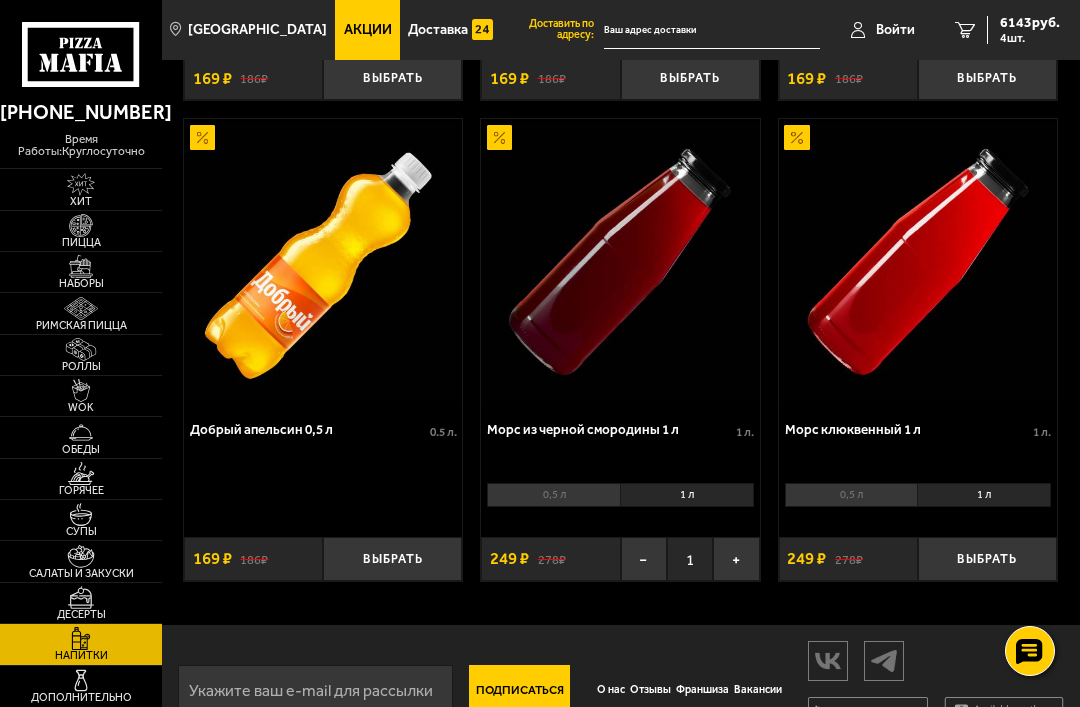 click on "Выбрать" at bounding box center [987, 559] 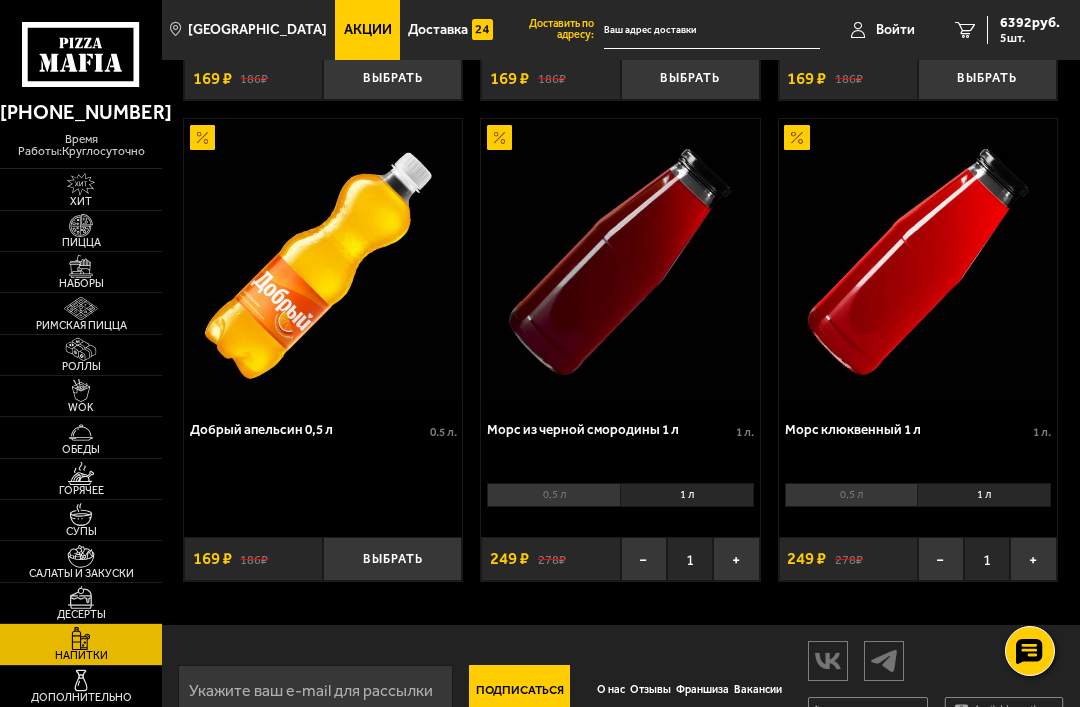 click at bounding box center [80, 184] 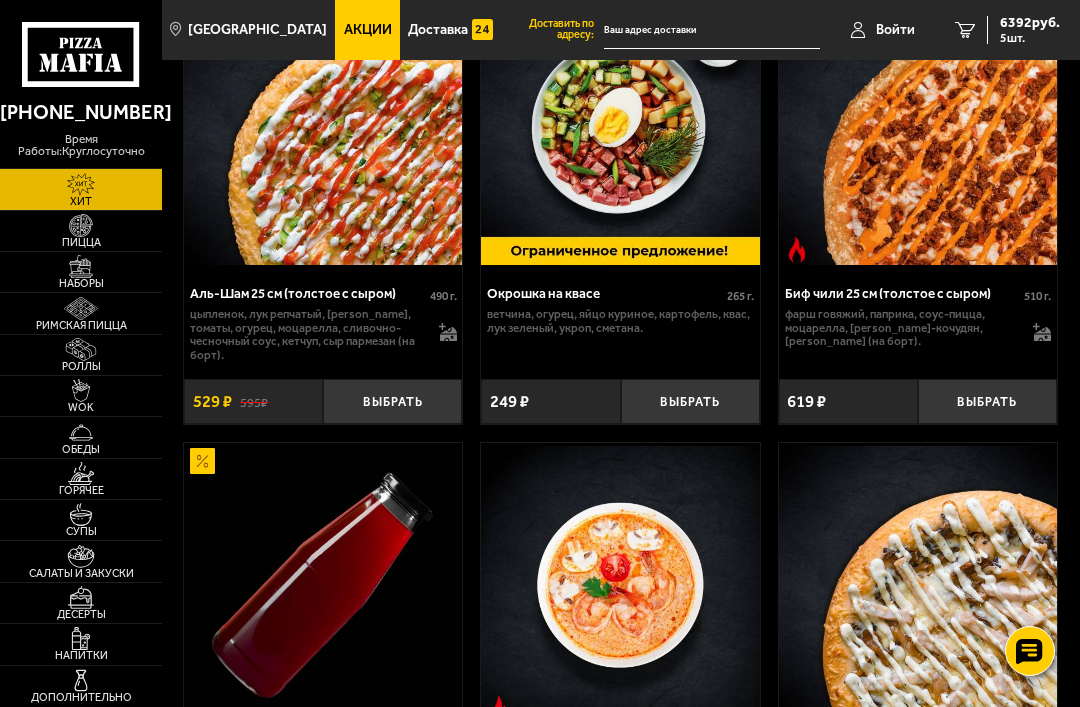 scroll, scrollTop: 0, scrollLeft: 0, axis: both 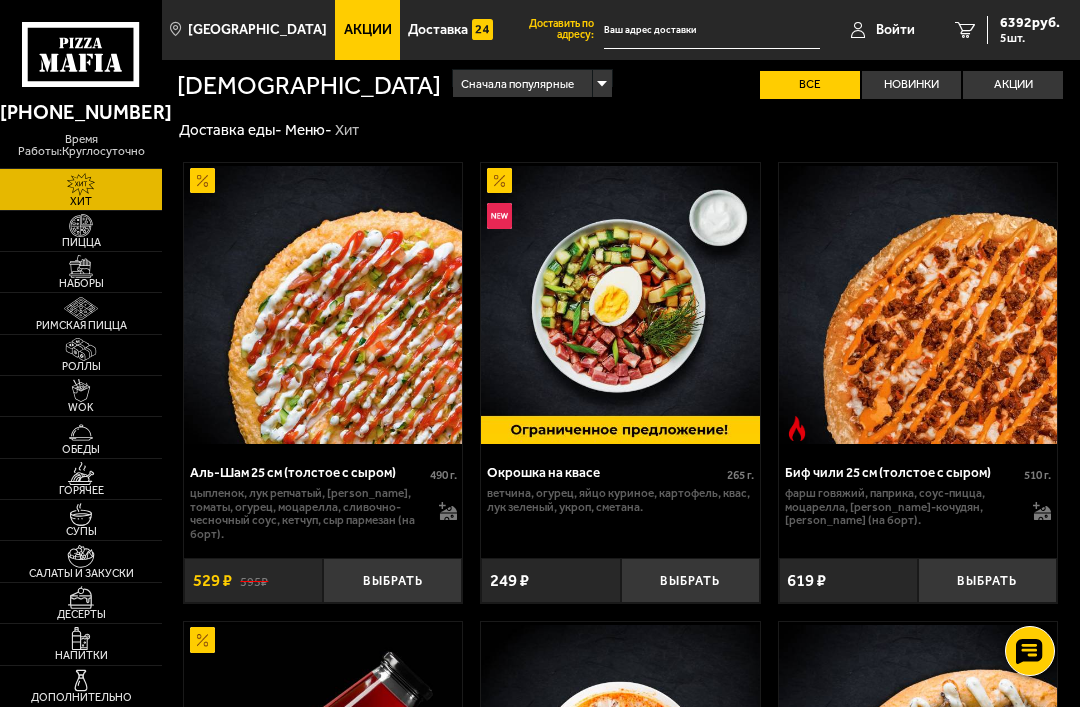 click on "6392  руб." at bounding box center (1030, 23) 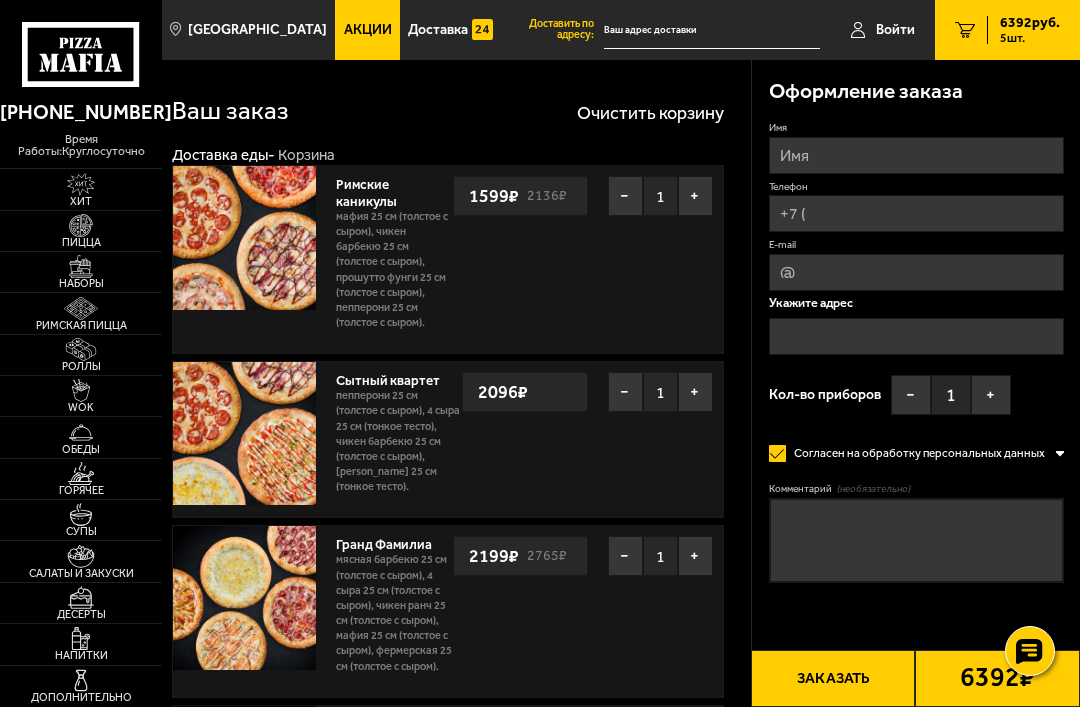 click on "6392  руб." at bounding box center [1030, 23] 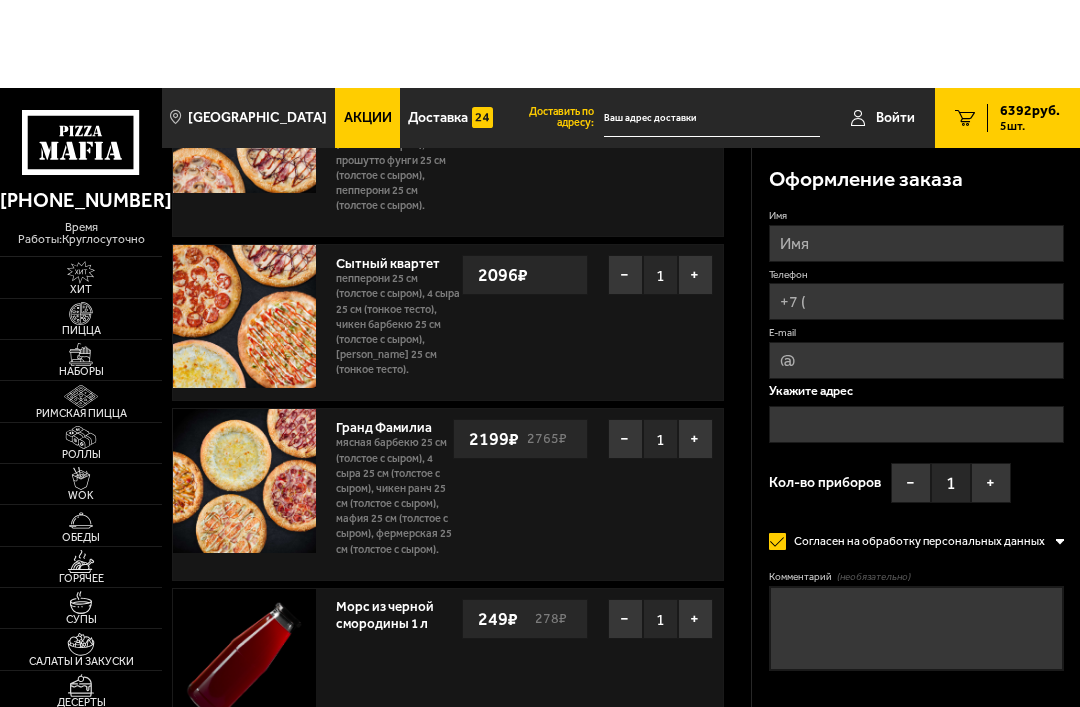 scroll, scrollTop: 0, scrollLeft: 0, axis: both 